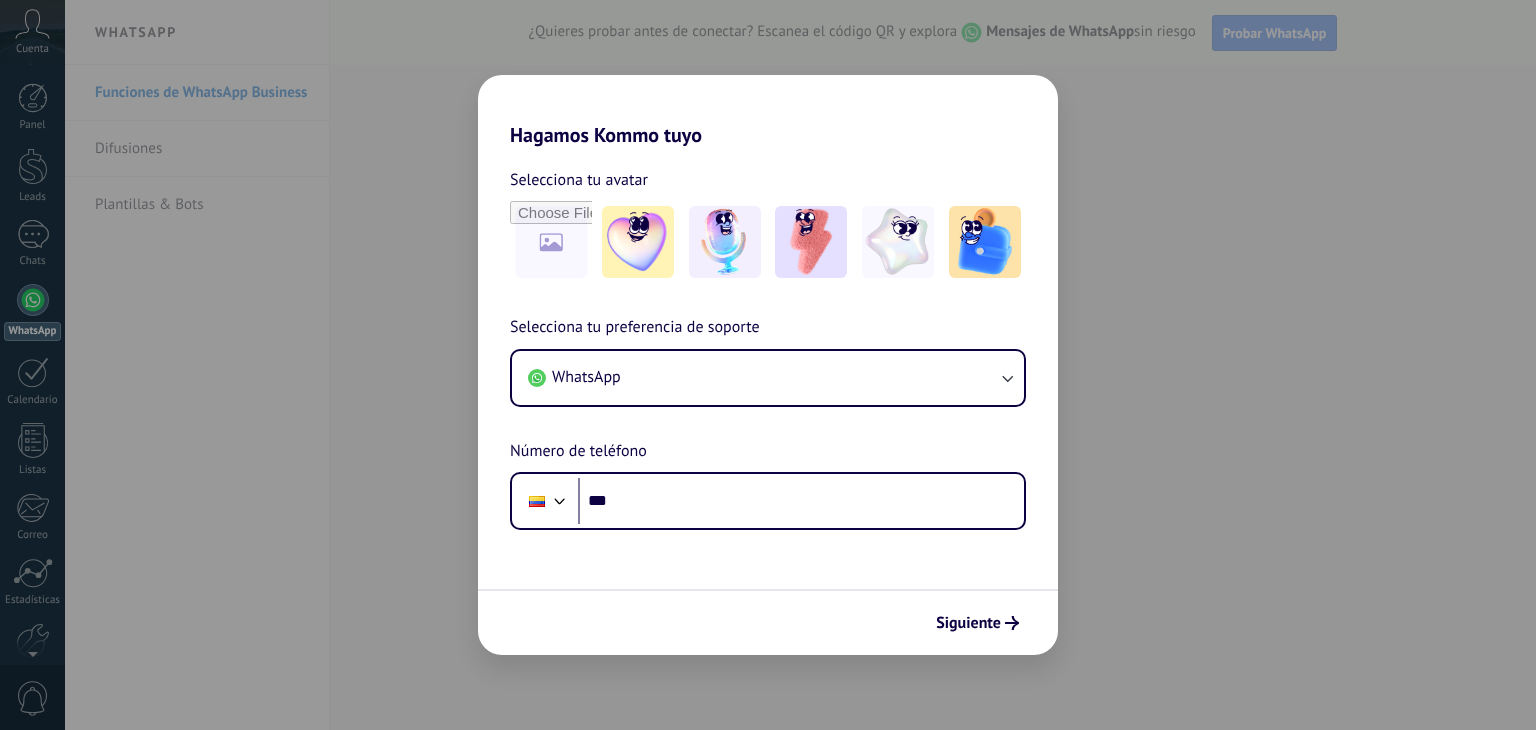 scroll, scrollTop: 0, scrollLeft: 0, axis: both 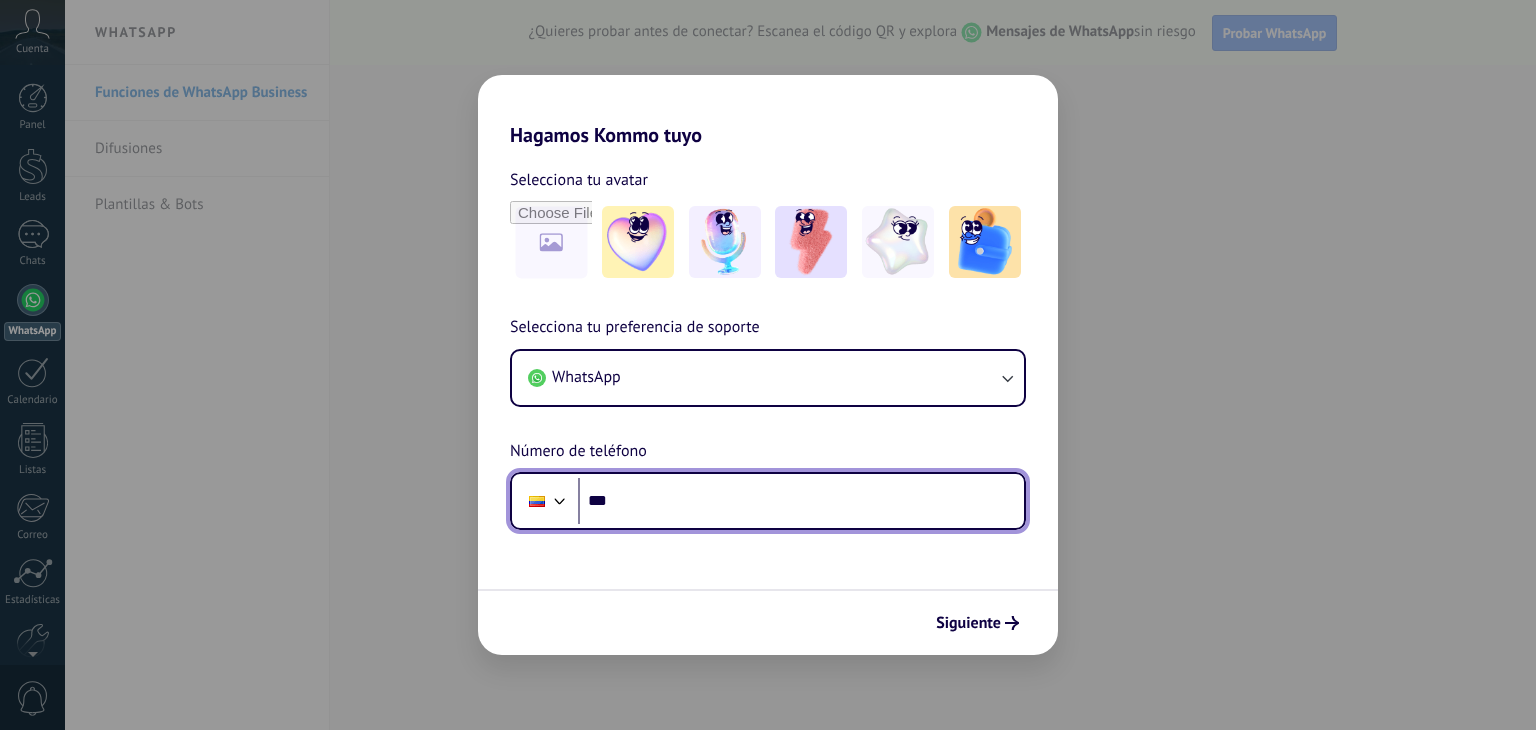 click on "***" at bounding box center (801, 501) 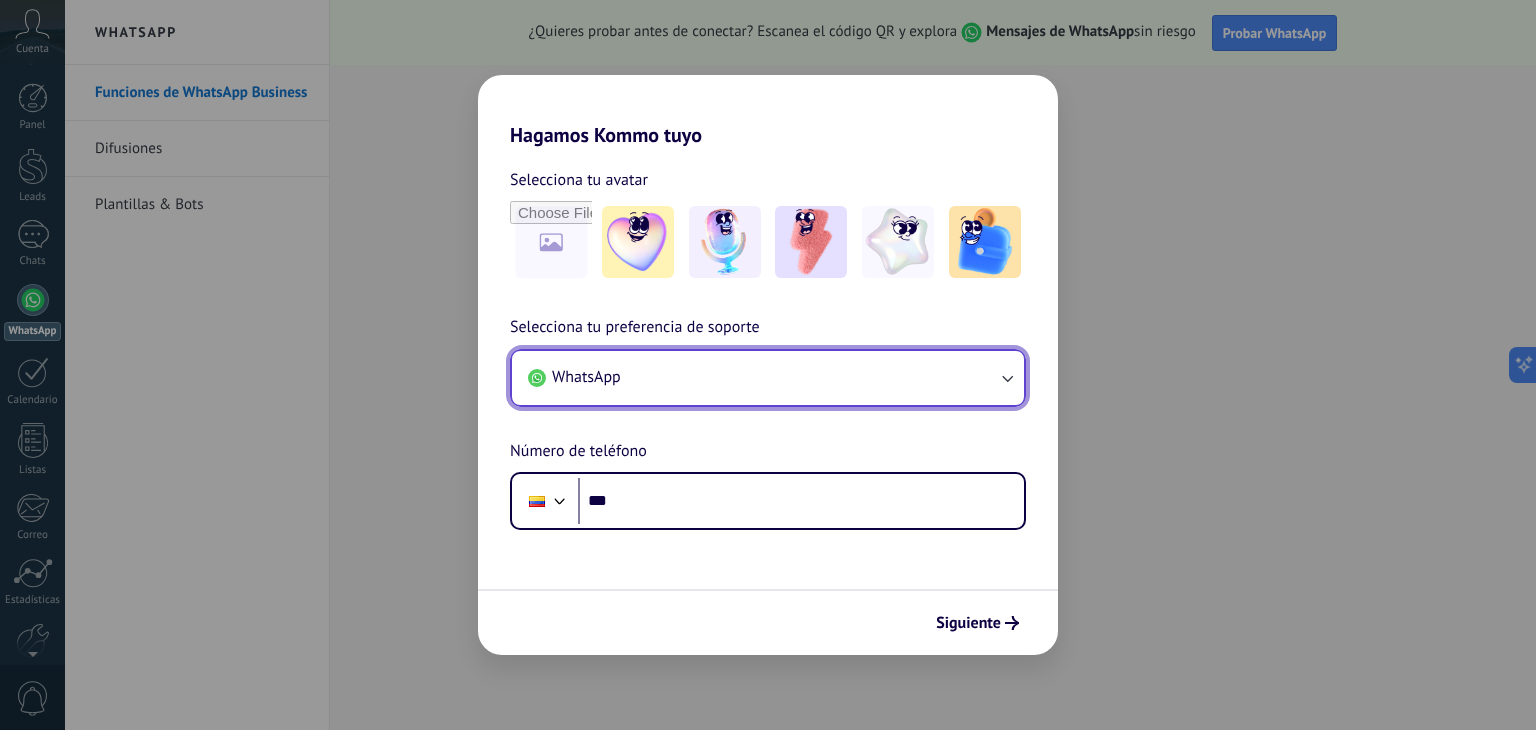 click on "WhatsApp" at bounding box center (768, 378) 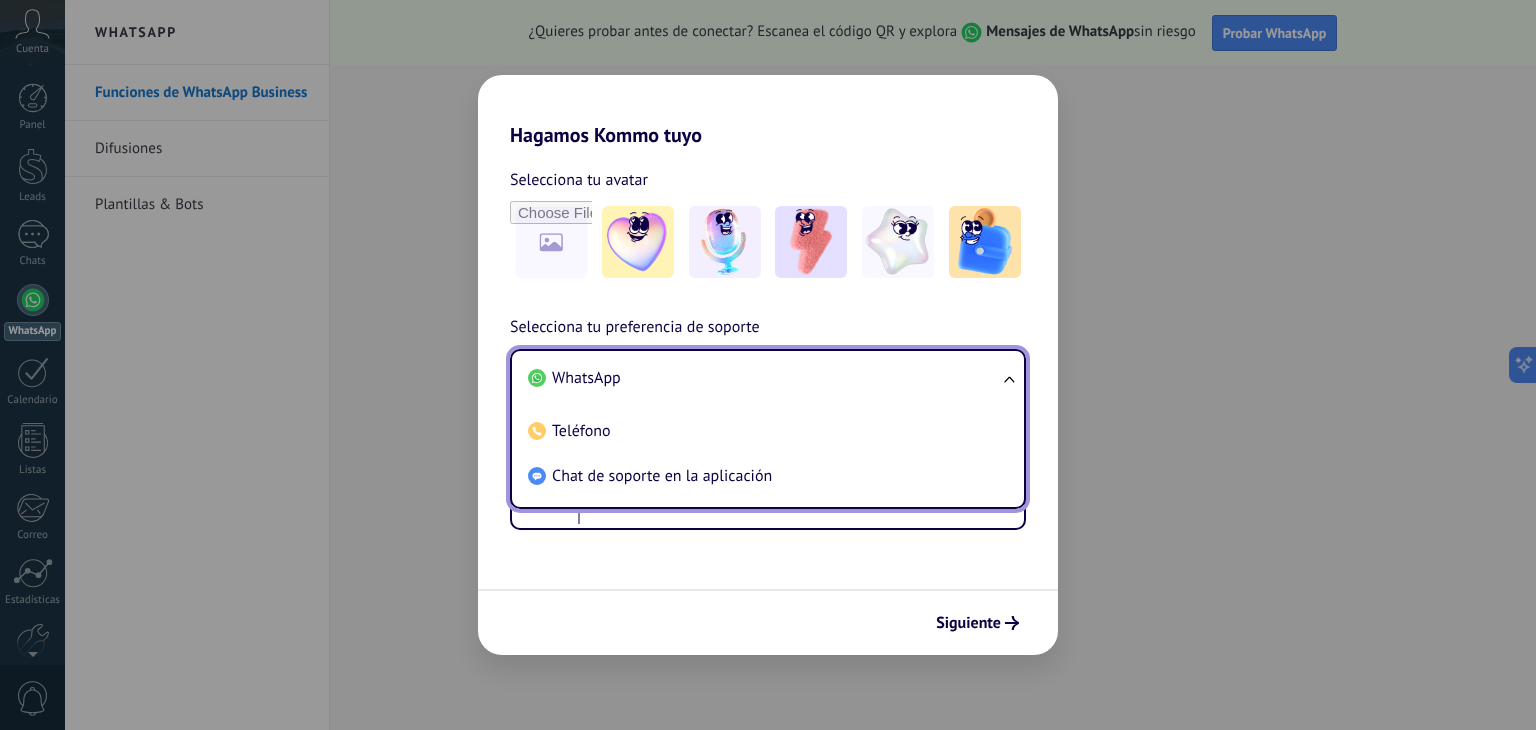 scroll, scrollTop: 0, scrollLeft: 0, axis: both 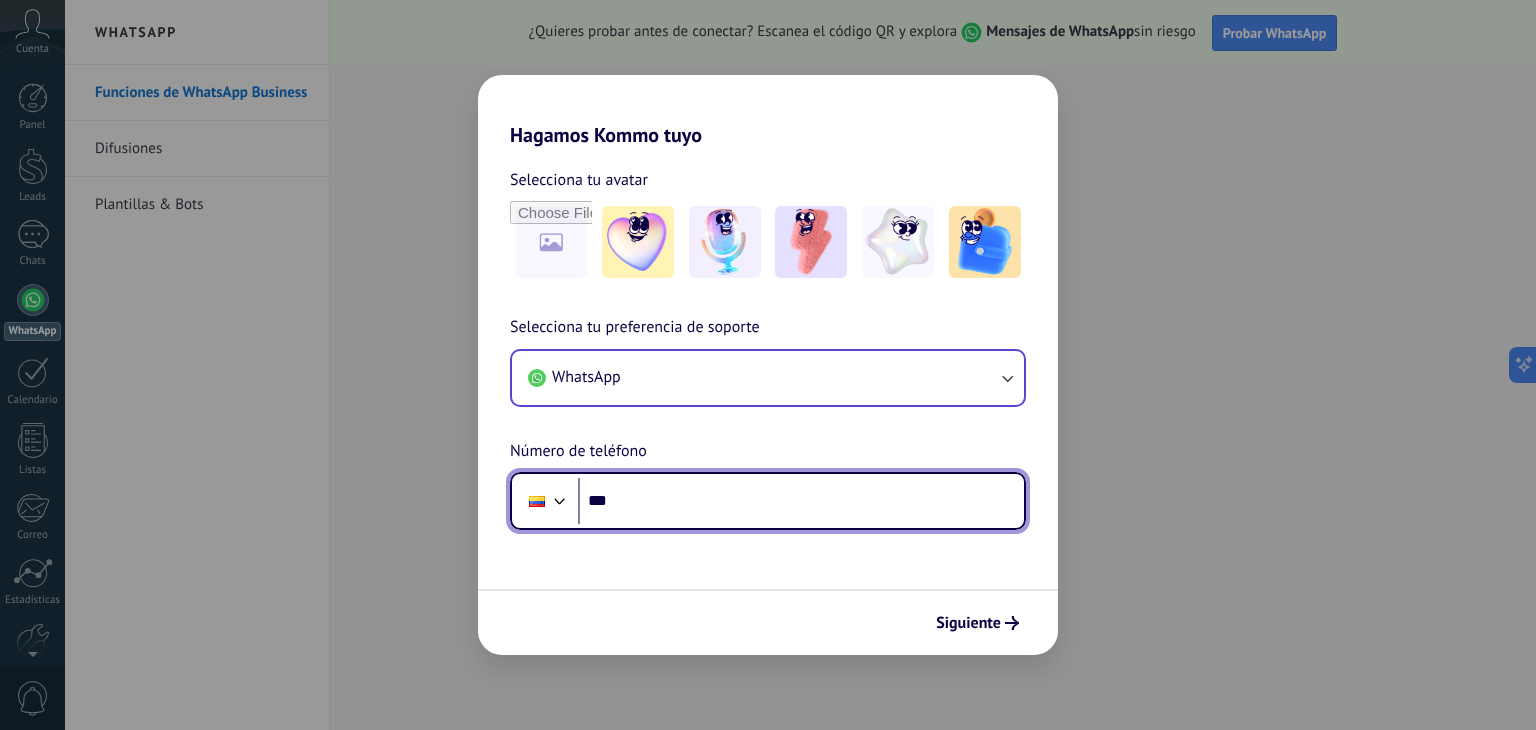 click on "***" at bounding box center [801, 501] 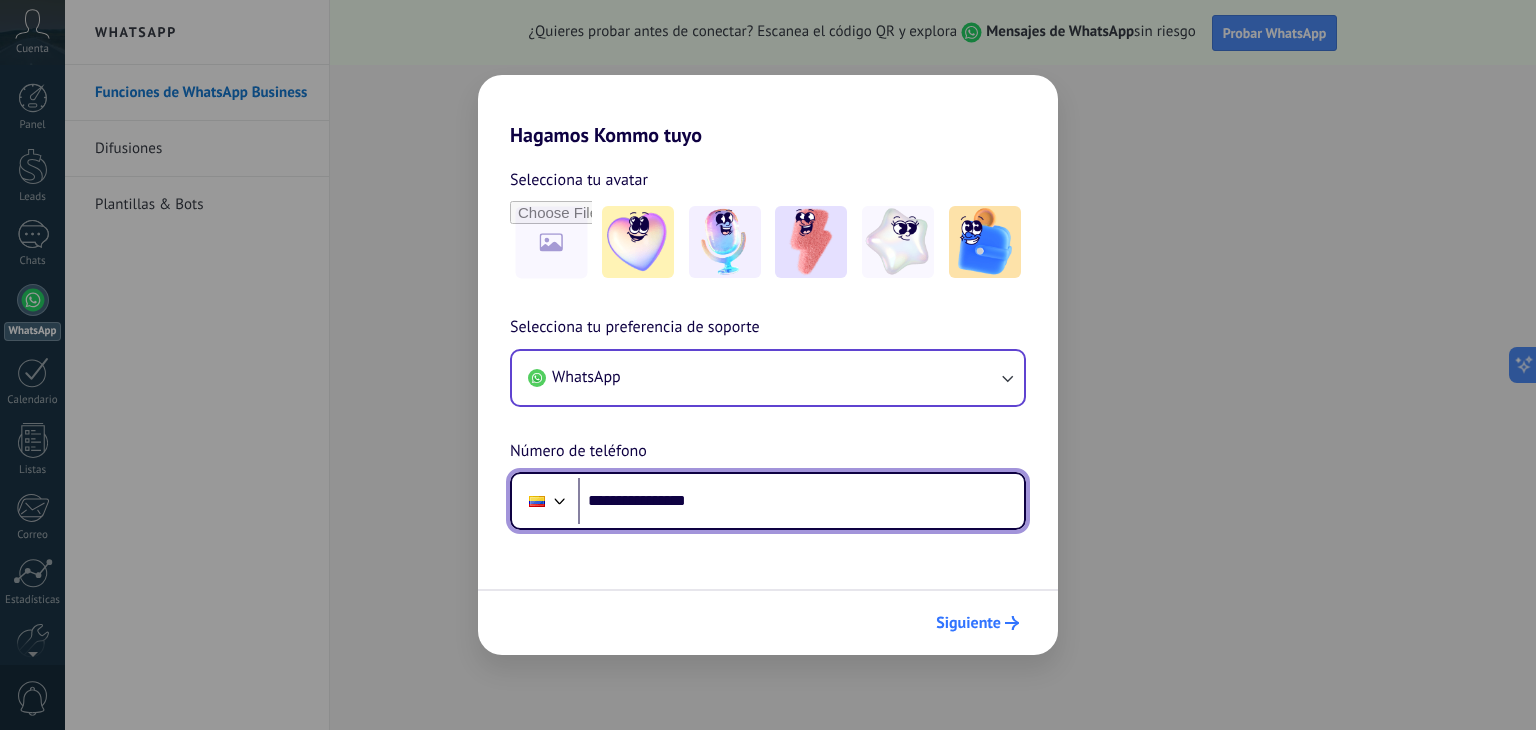 type on "**********" 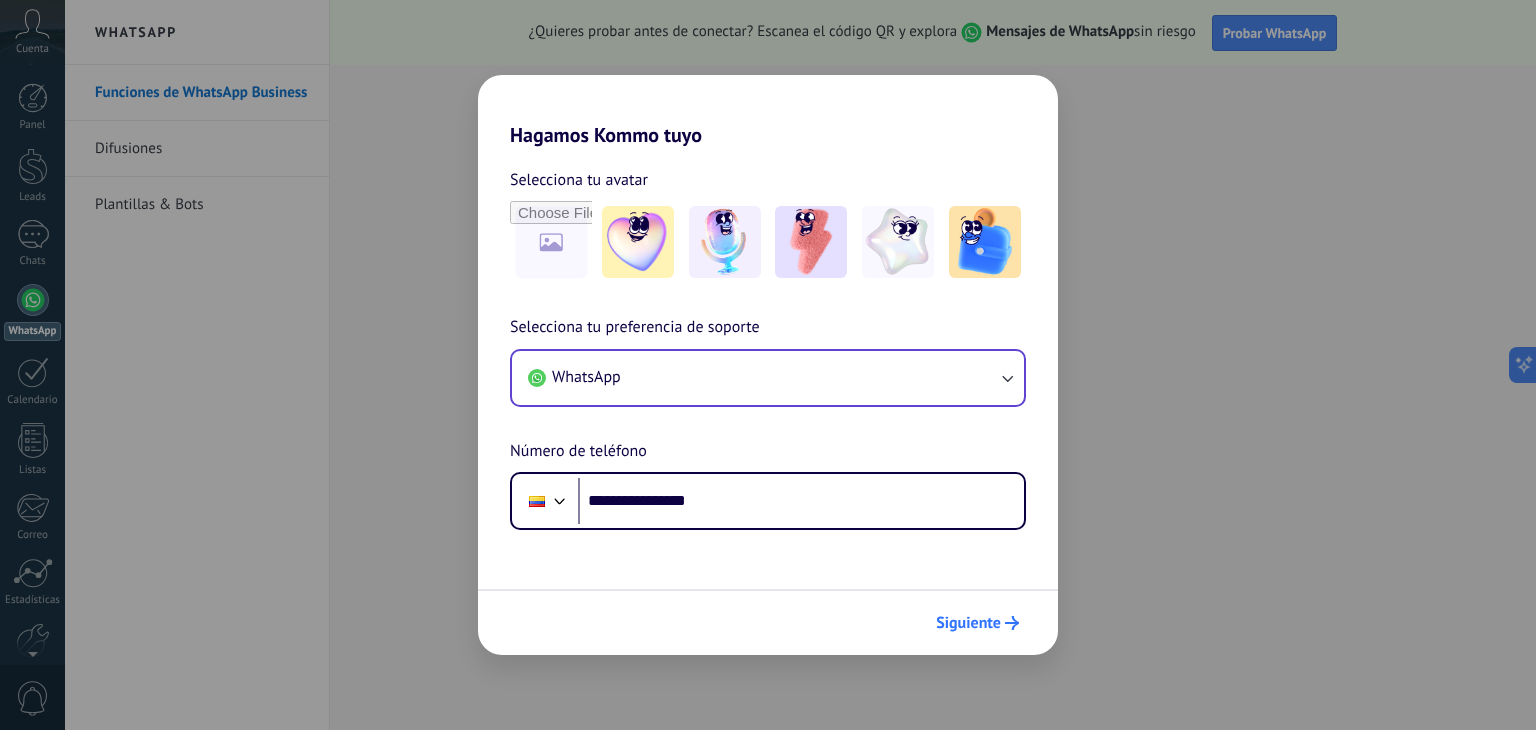 click on "Siguiente" at bounding box center [968, 623] 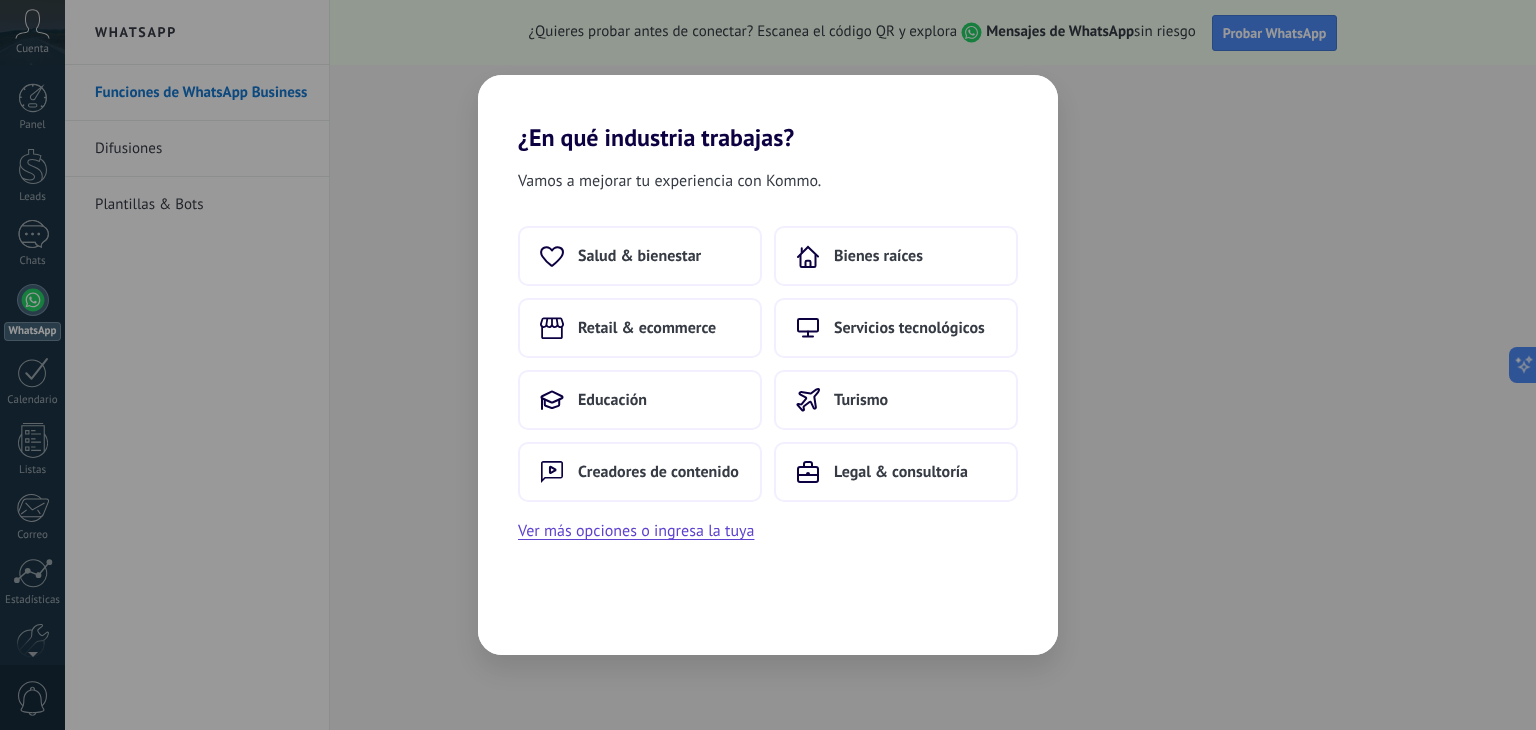 scroll, scrollTop: 0, scrollLeft: 0, axis: both 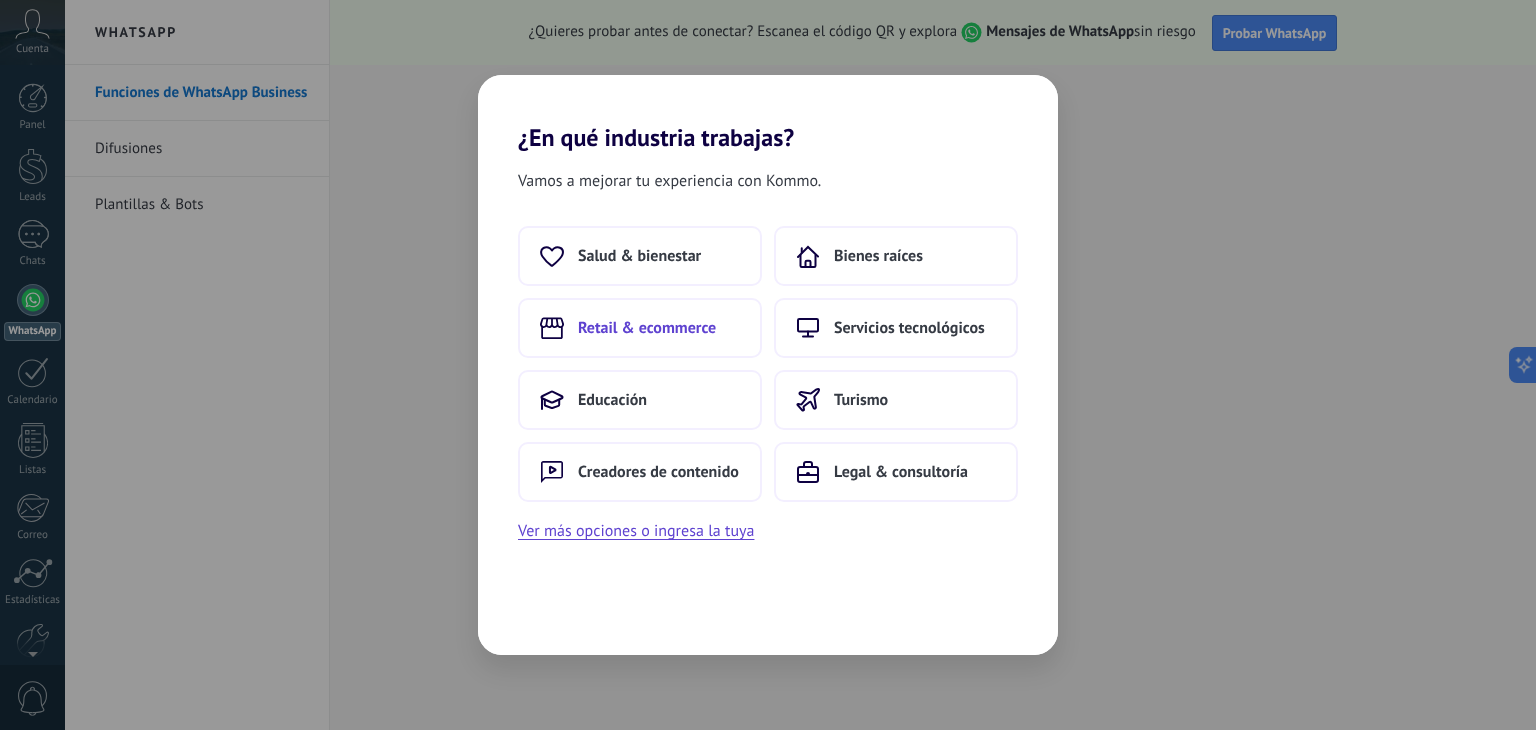click on "Retail & ecommerce" at bounding box center (647, 328) 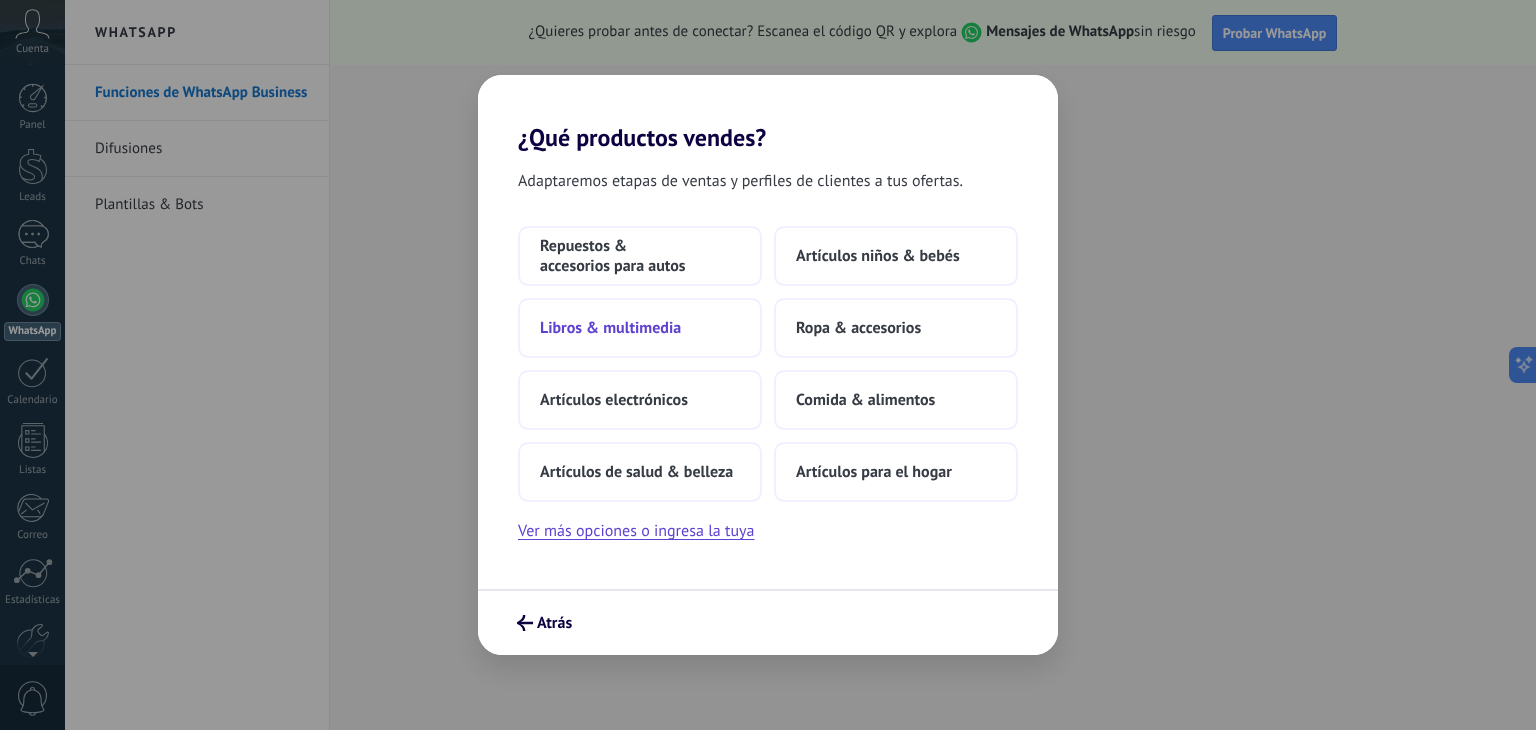 click on "Libros & multimedia" at bounding box center [610, 328] 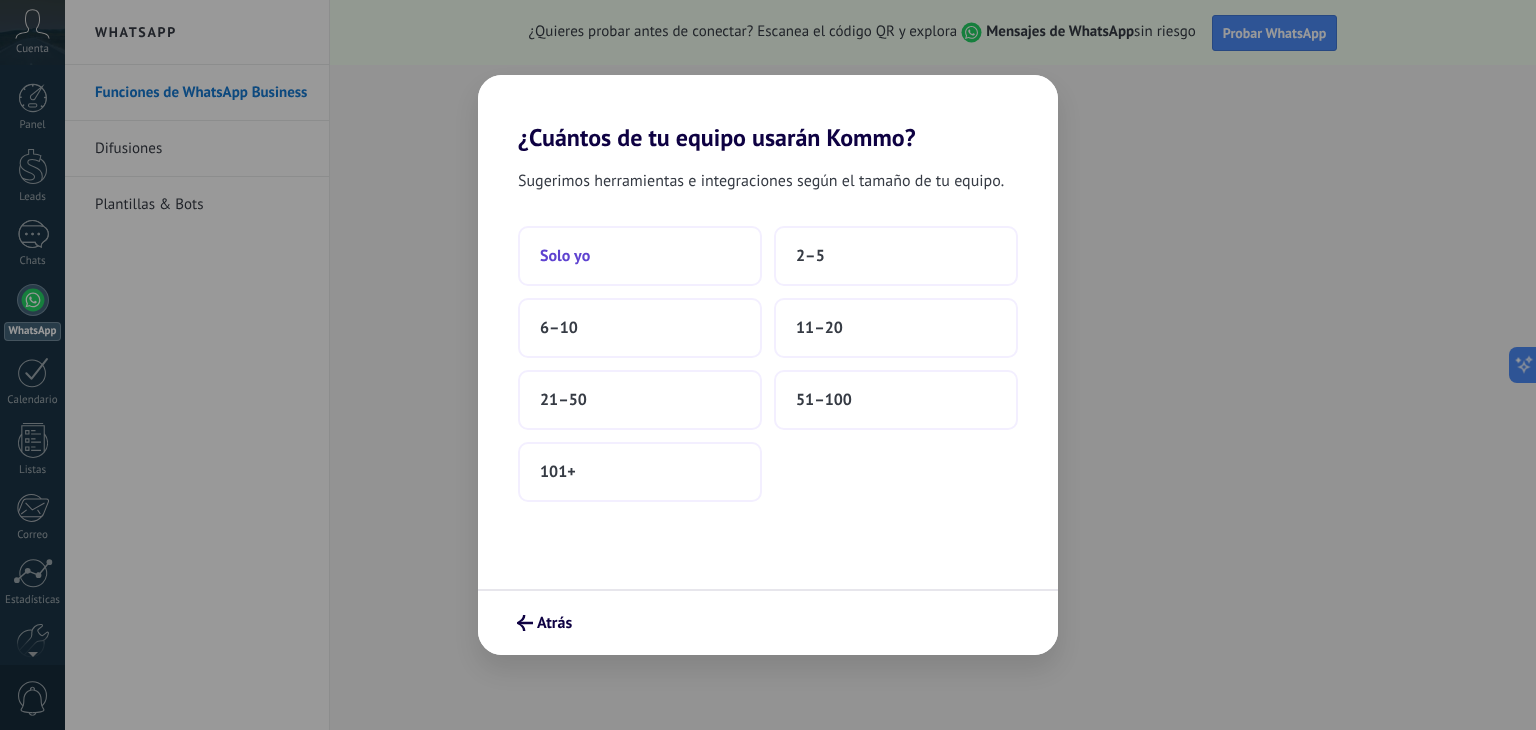 click on "Solo yo" at bounding box center (640, 256) 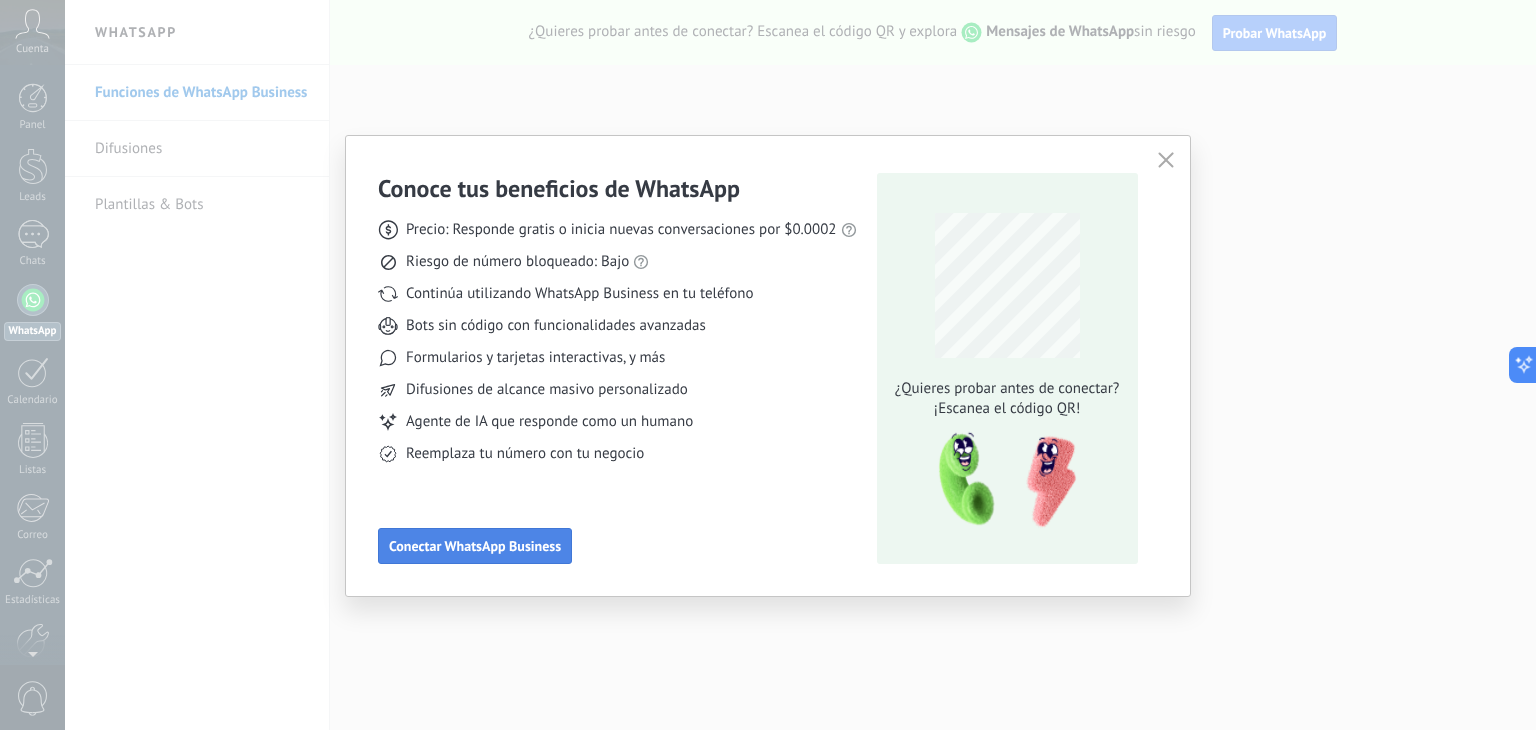 click on "Conectar WhatsApp Business" at bounding box center [475, 546] 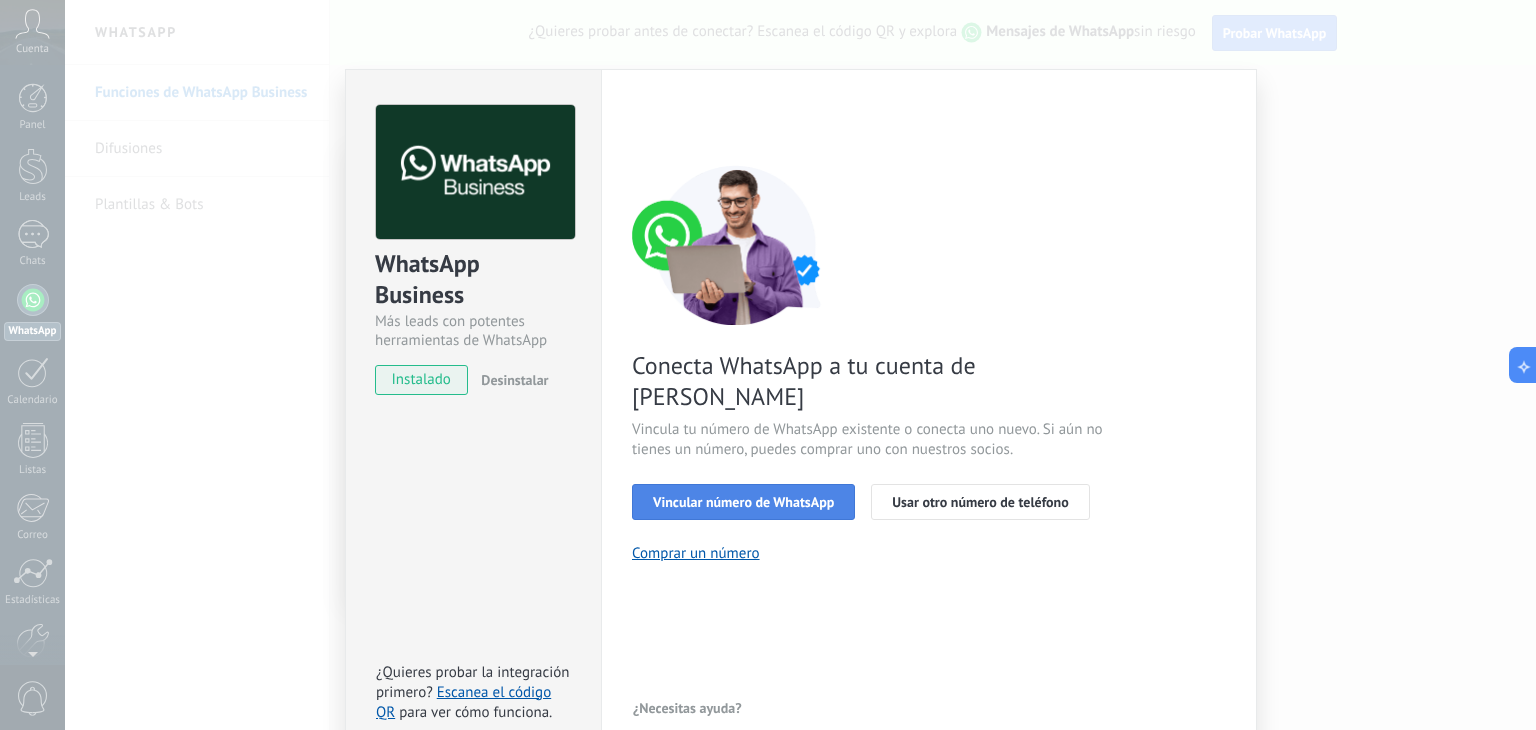 click on "Vincular número de WhatsApp" at bounding box center [743, 502] 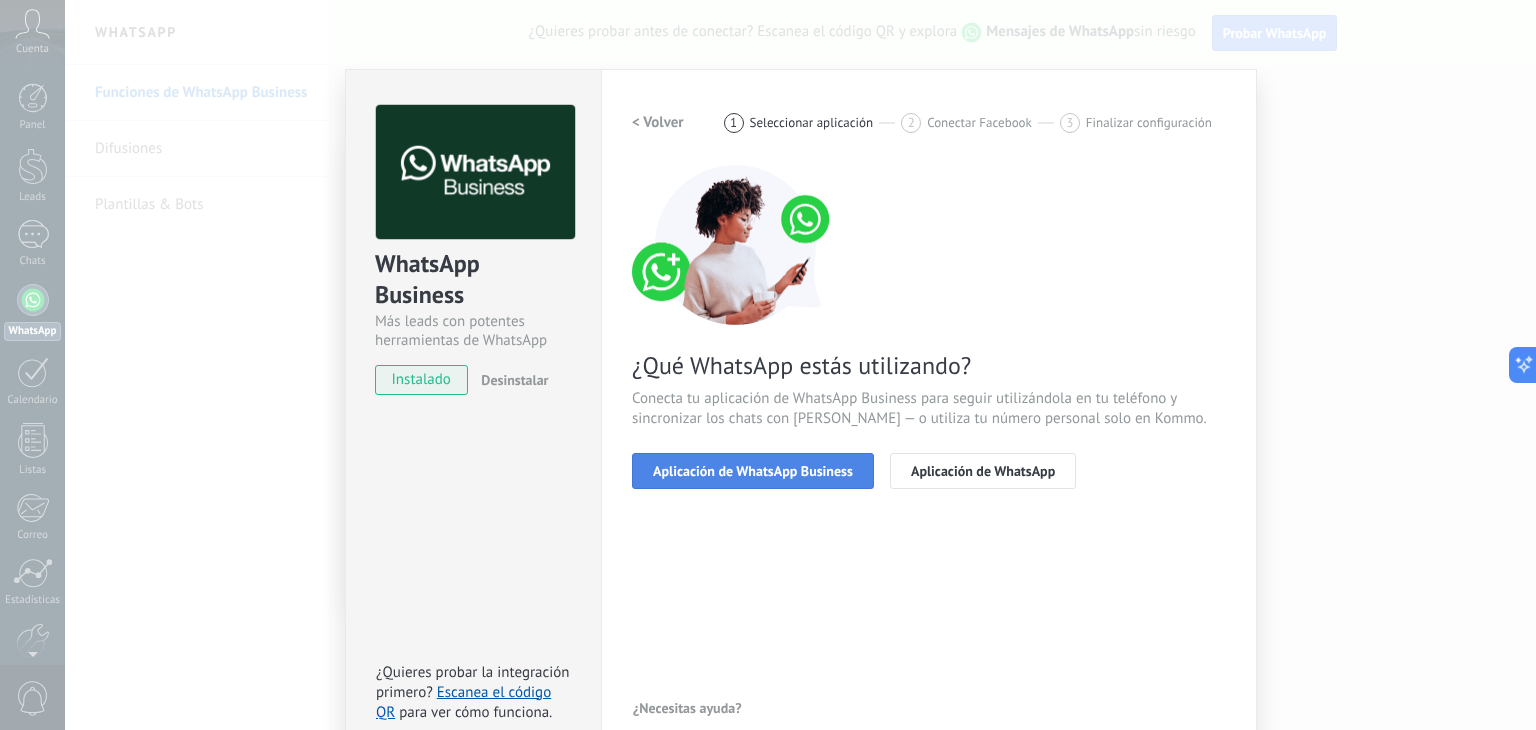 click on "Aplicación de WhatsApp Business" at bounding box center (753, 471) 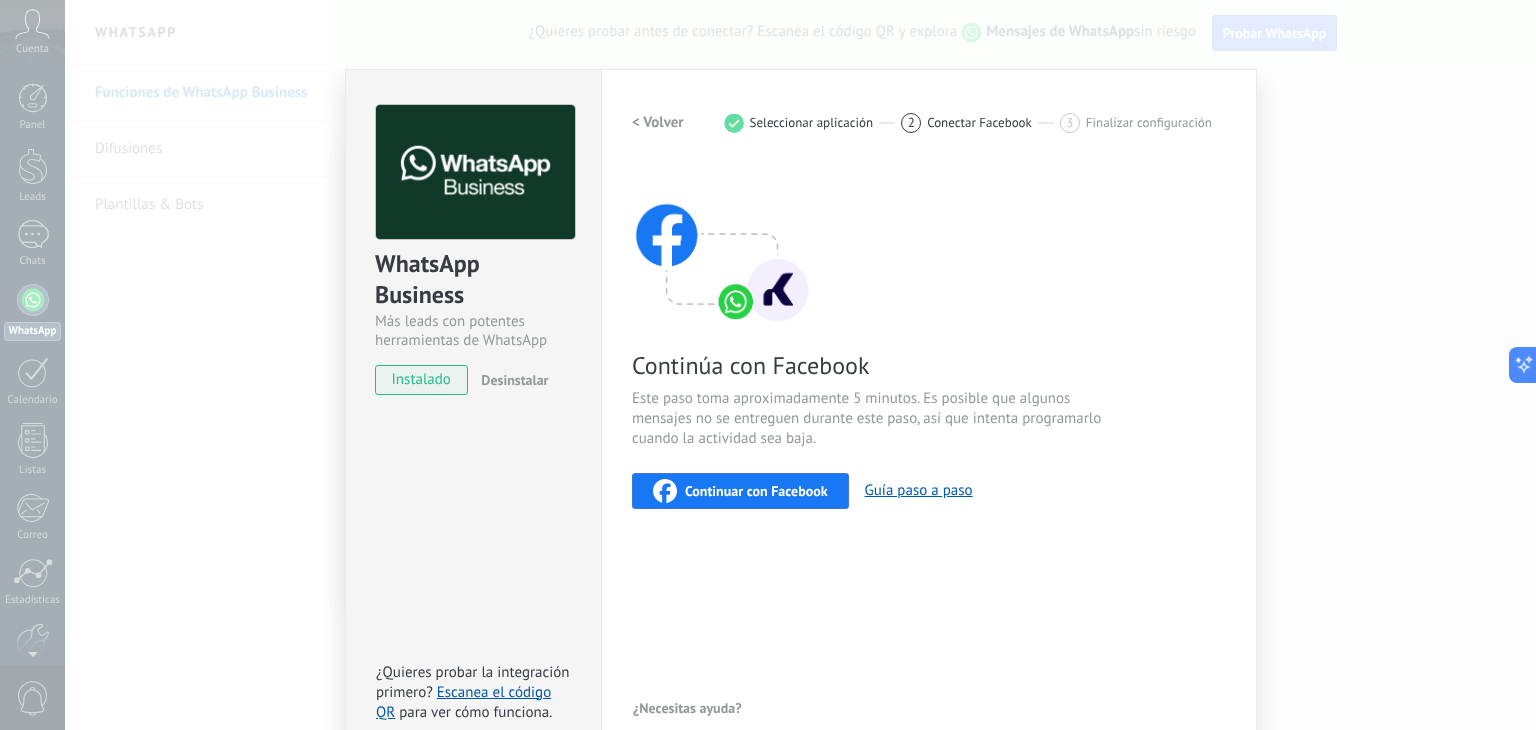 click on "Continuar con Facebook" at bounding box center (756, 491) 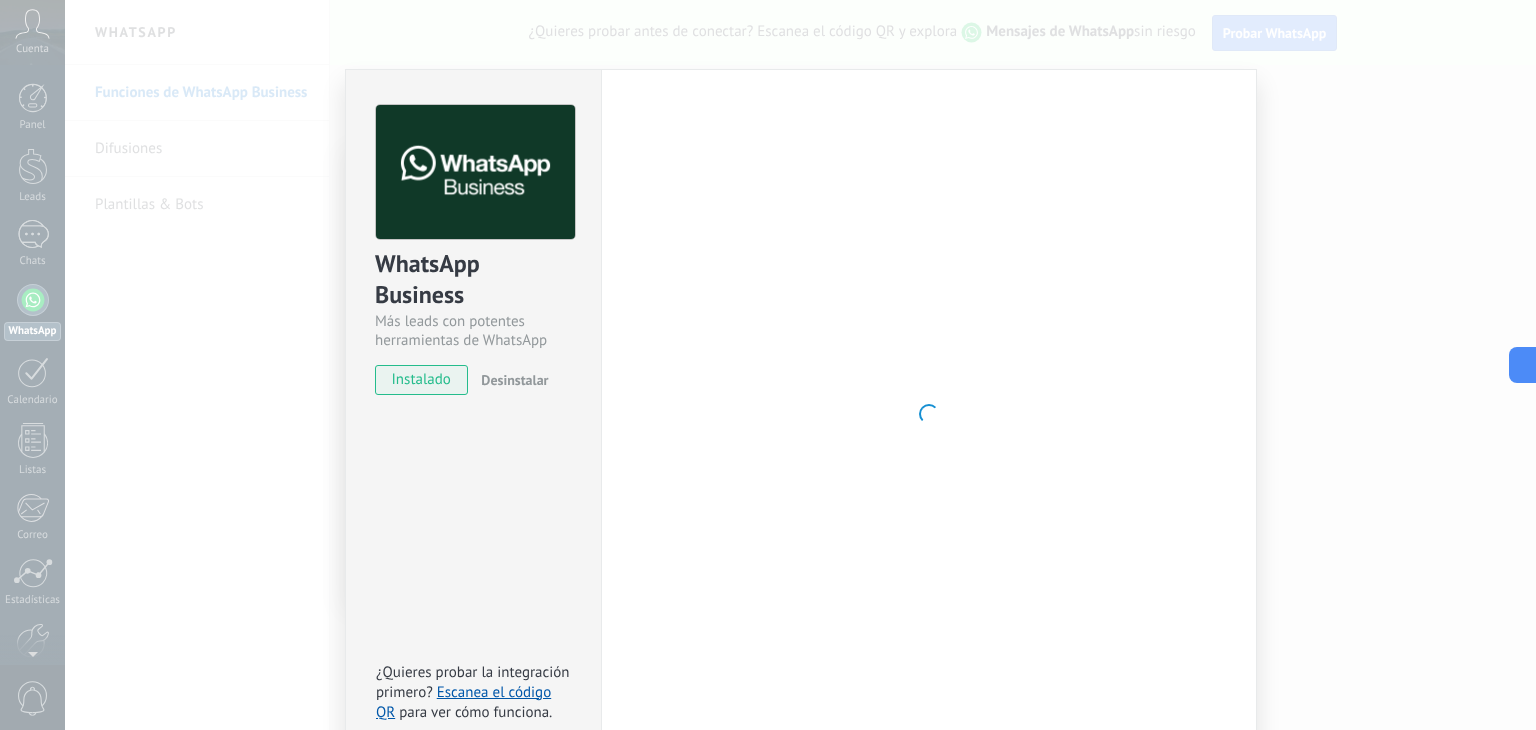 drag, startPoint x: 1052, startPoint y: 277, endPoint x: 1040, endPoint y: 280, distance: 12.369317 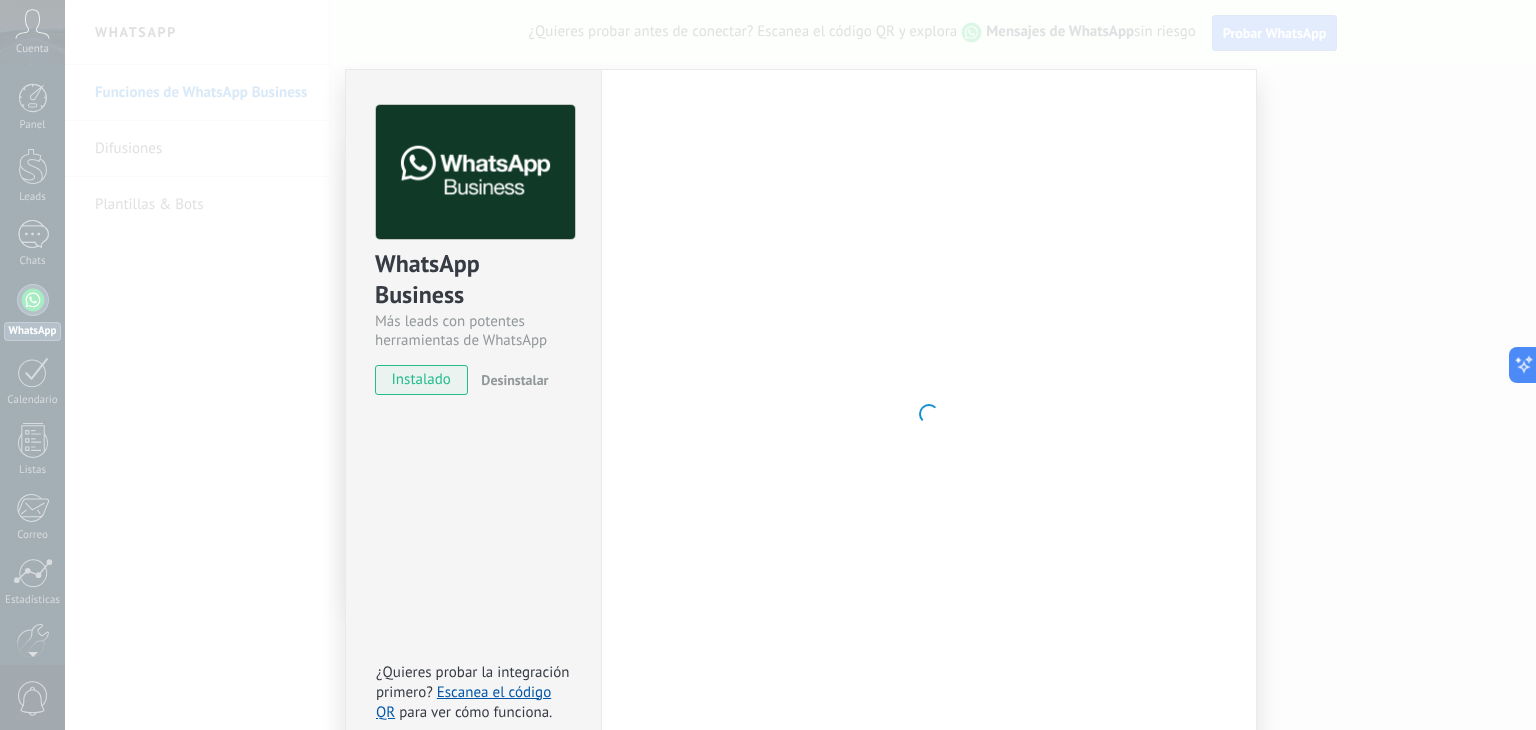 scroll, scrollTop: 28, scrollLeft: 0, axis: vertical 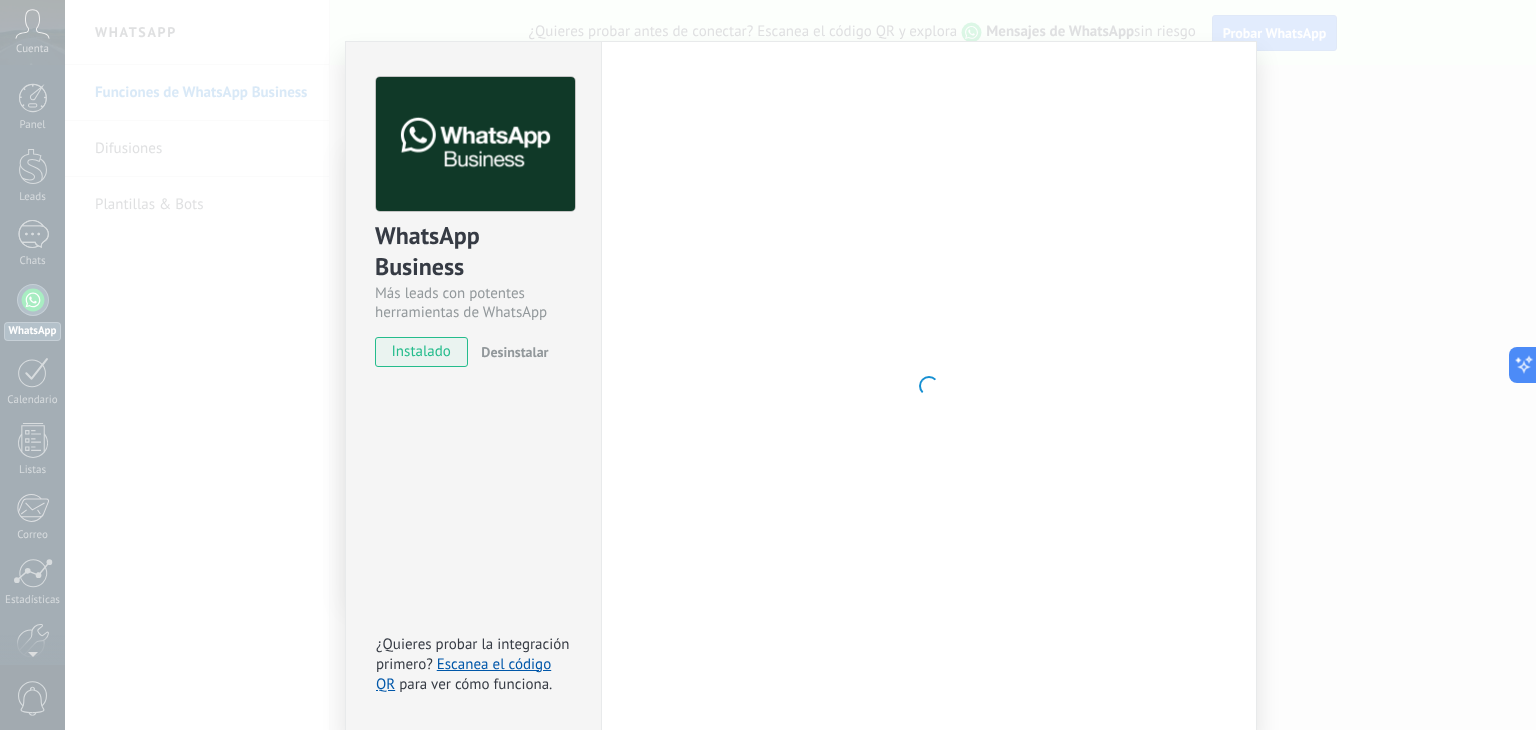 click on "instalado" at bounding box center (421, 352) 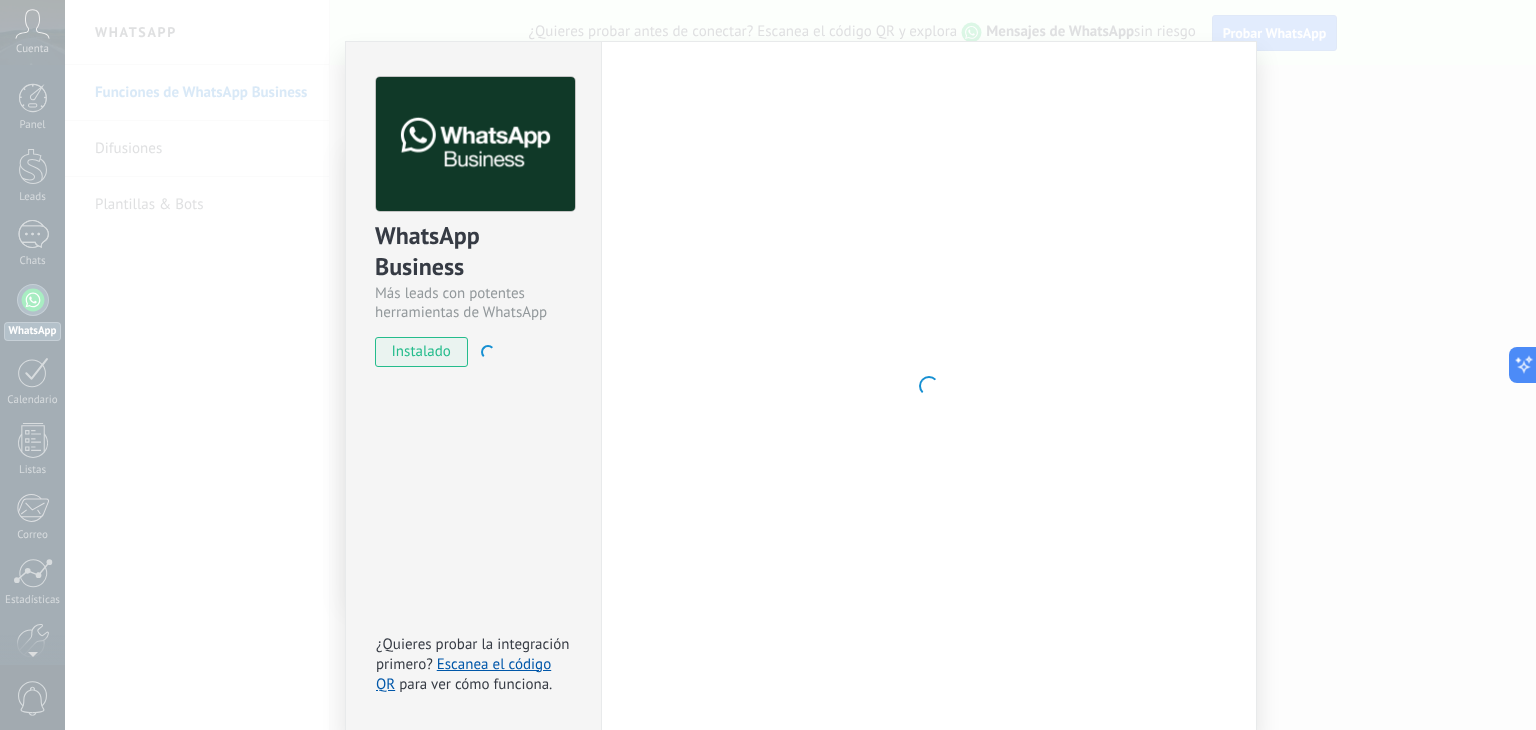 click on "instalado Desinstalar" at bounding box center [473, 352] 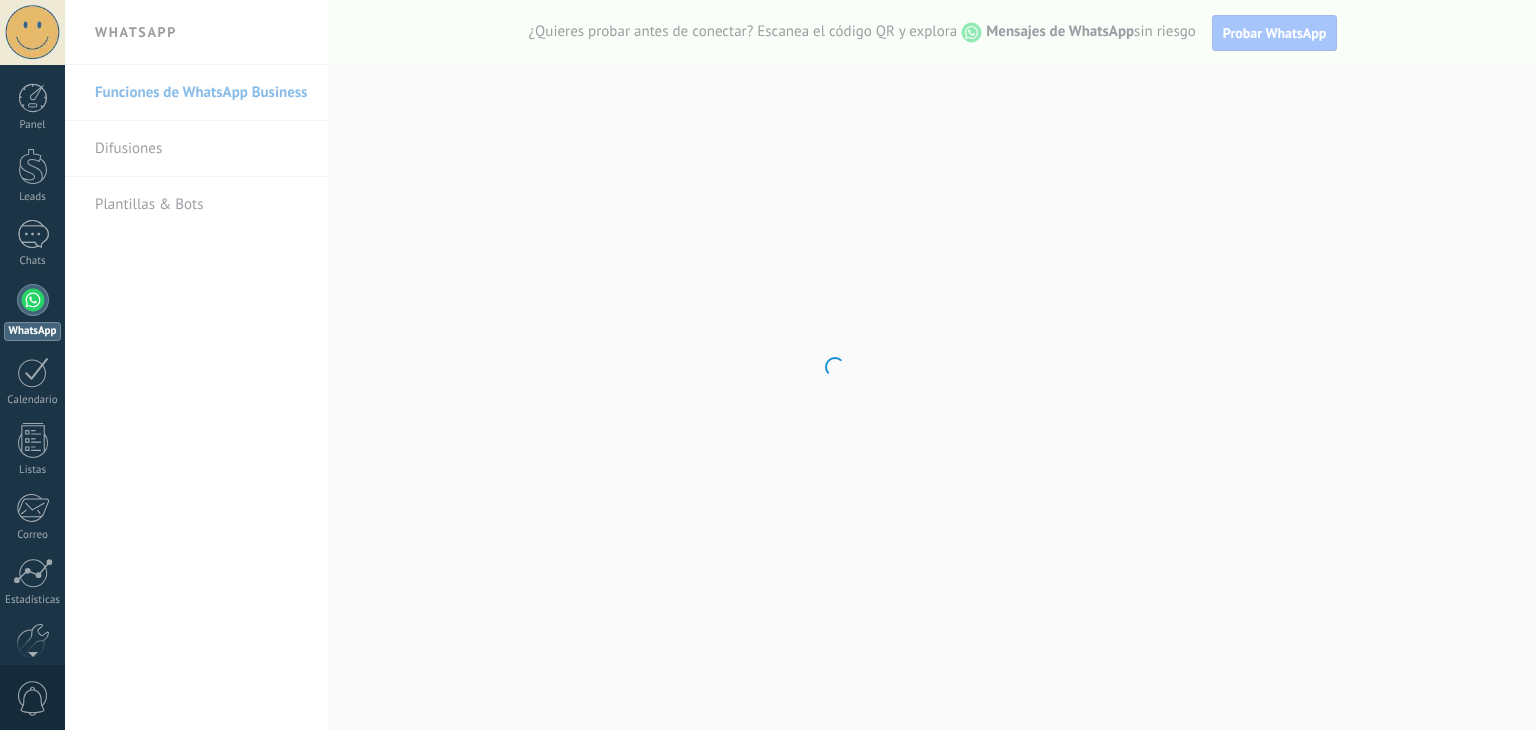 scroll, scrollTop: 0, scrollLeft: 0, axis: both 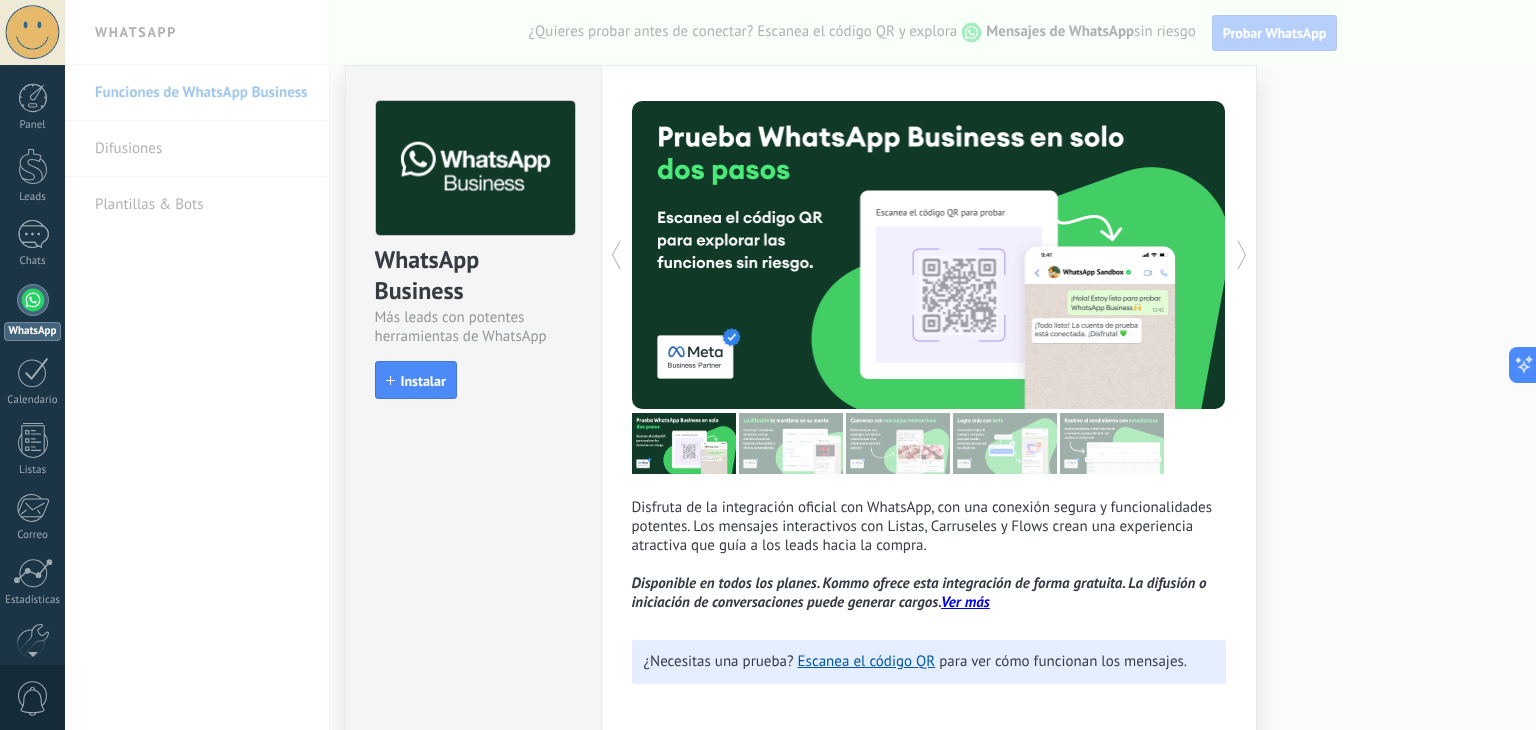 click on "WhatsApp Business Más leads con potentes herramientas de WhatsApp install Instalar Disfruta de la integración oficial con WhatsApp, con una conexión segura y funcionalidades potentes. Los mensajes interactivos con Listas, Carruseles y Flows crean una experiencia atractiva que guía a los leads hacia la compra.    Disponible en todos los planes. Kommo ofrece esta integración de forma gratuita. La difusión o iniciación de conversaciones puede generar cargos.  Ver más más ¿Necesitas una prueba?   Escanea el código QR   para ver cómo funcionan los mensajes." at bounding box center (800, 365) 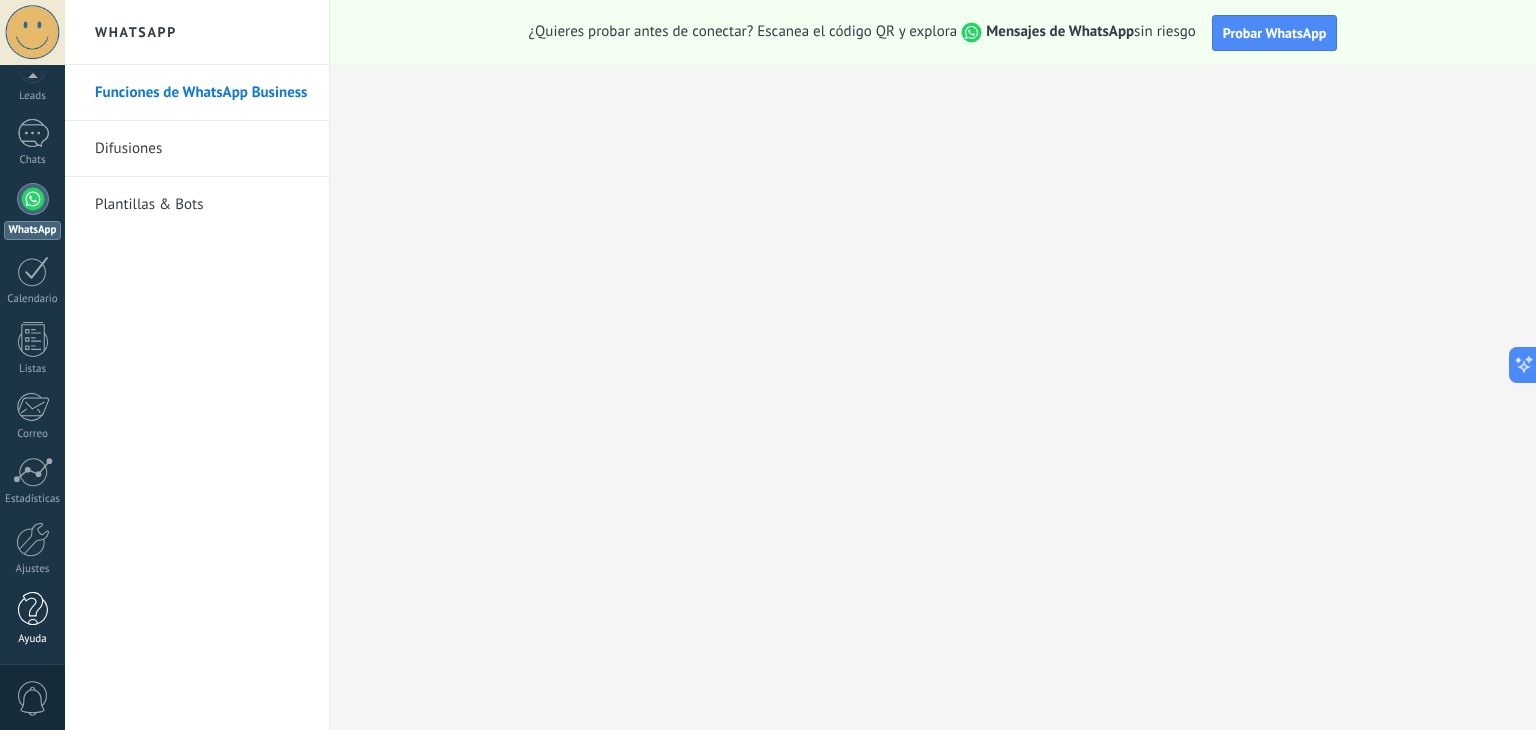 scroll, scrollTop: 100, scrollLeft: 0, axis: vertical 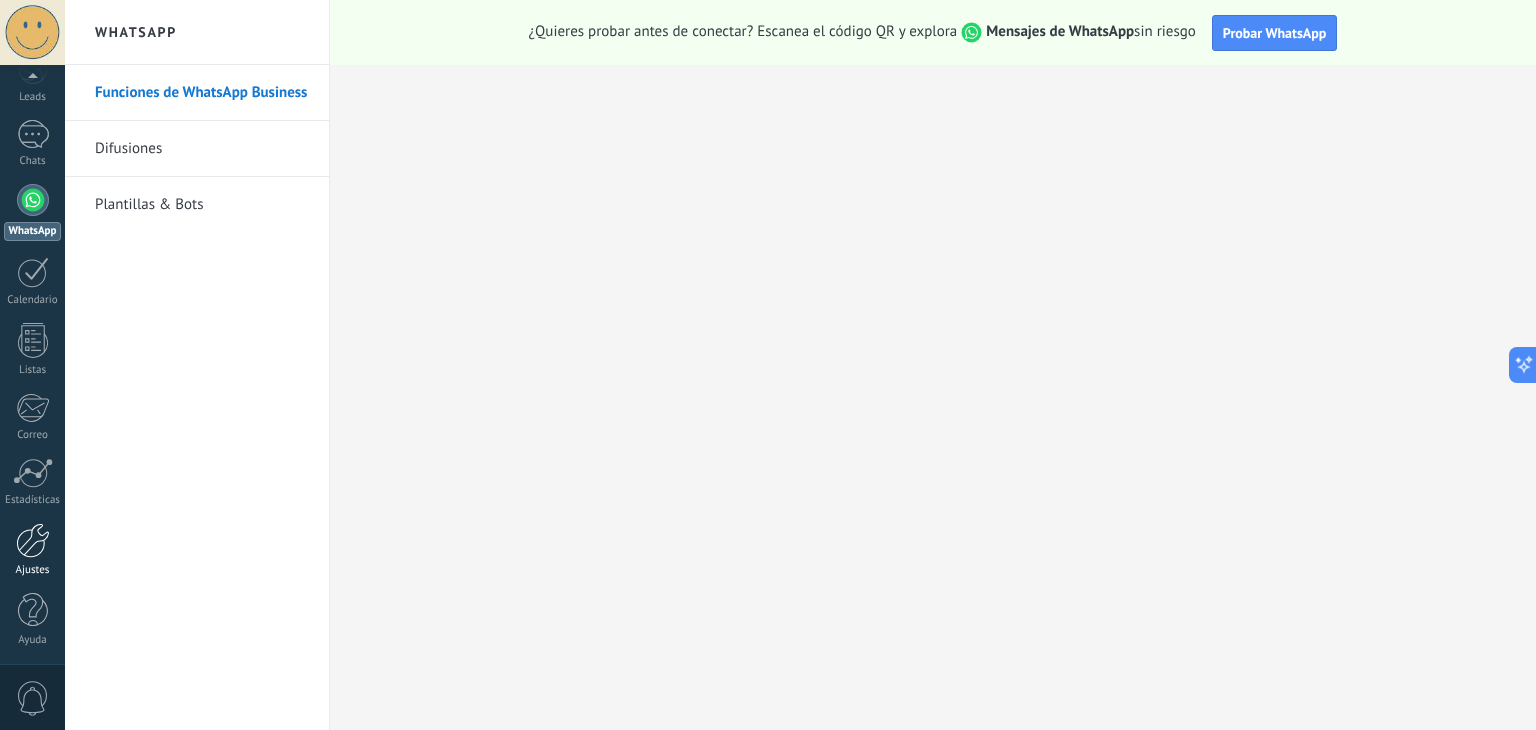 click at bounding box center [33, 540] 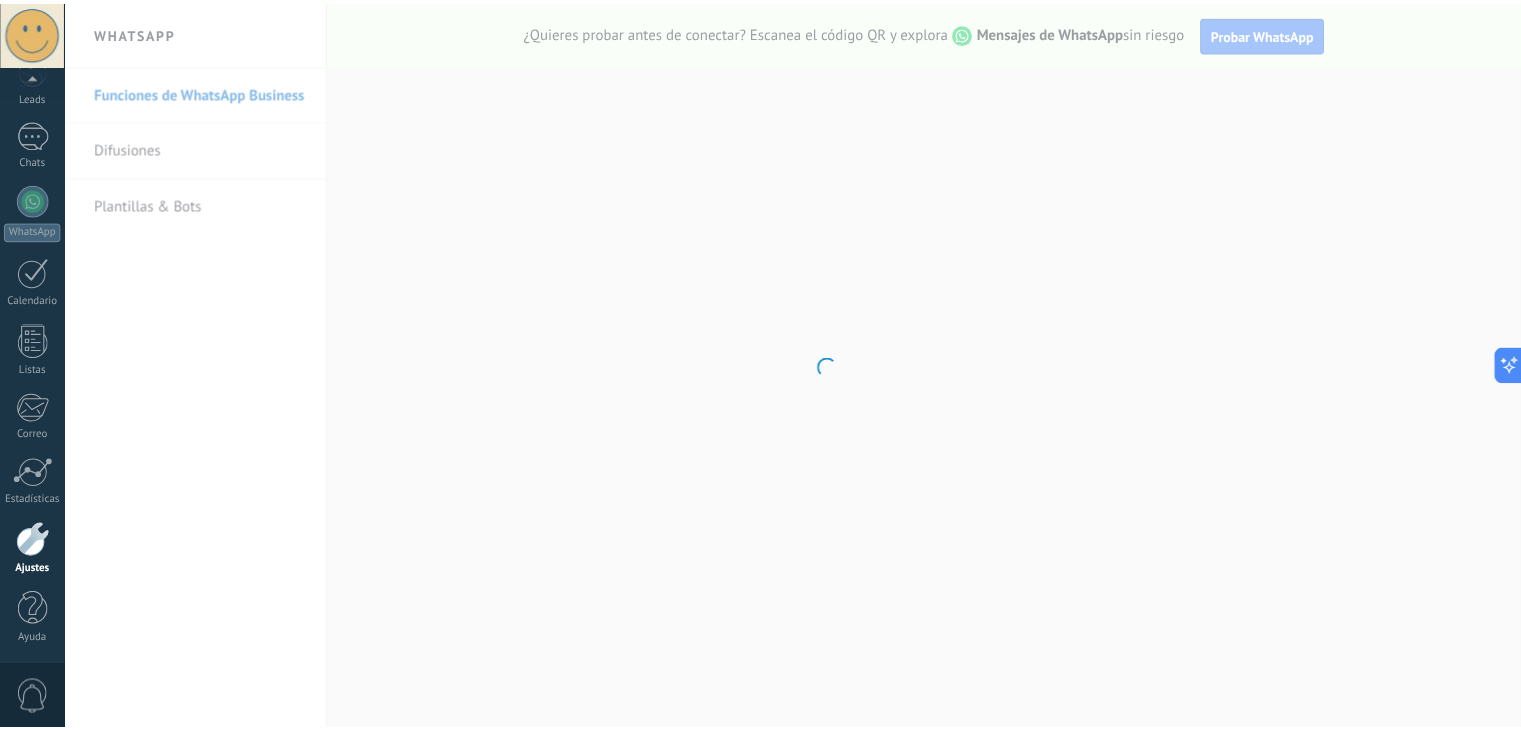 scroll, scrollTop: 101, scrollLeft: 0, axis: vertical 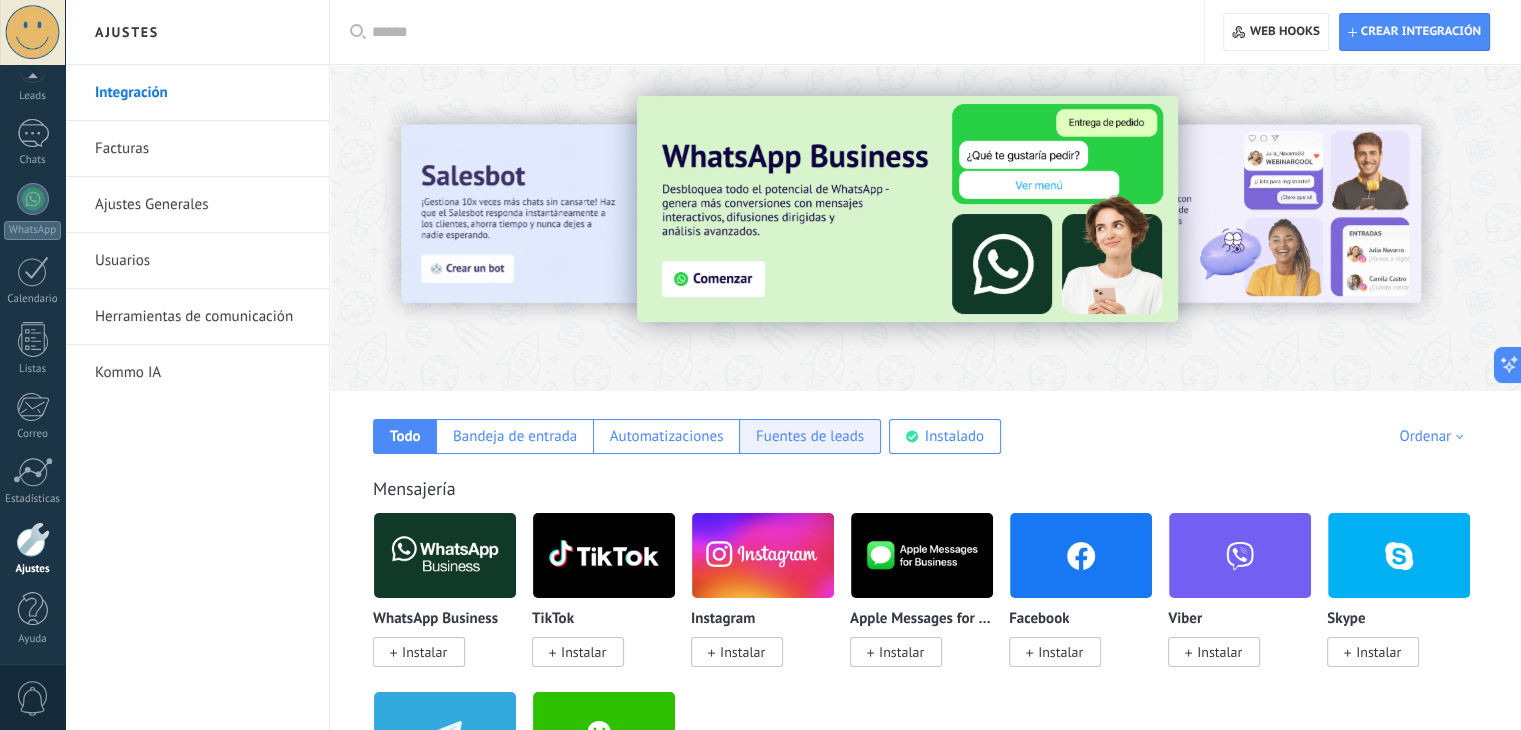 click on "Fuentes de leads" at bounding box center [810, 436] 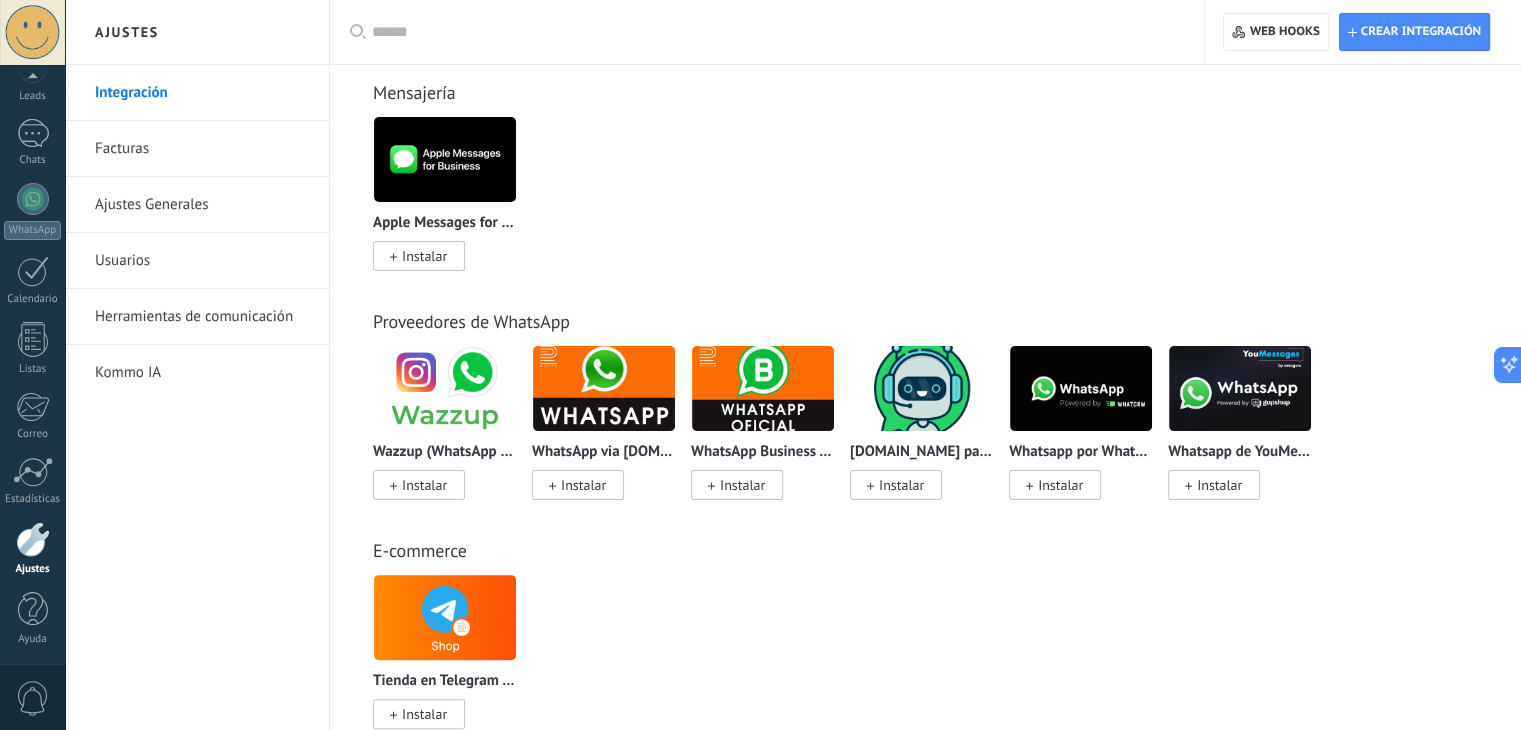 scroll, scrollTop: 196, scrollLeft: 0, axis: vertical 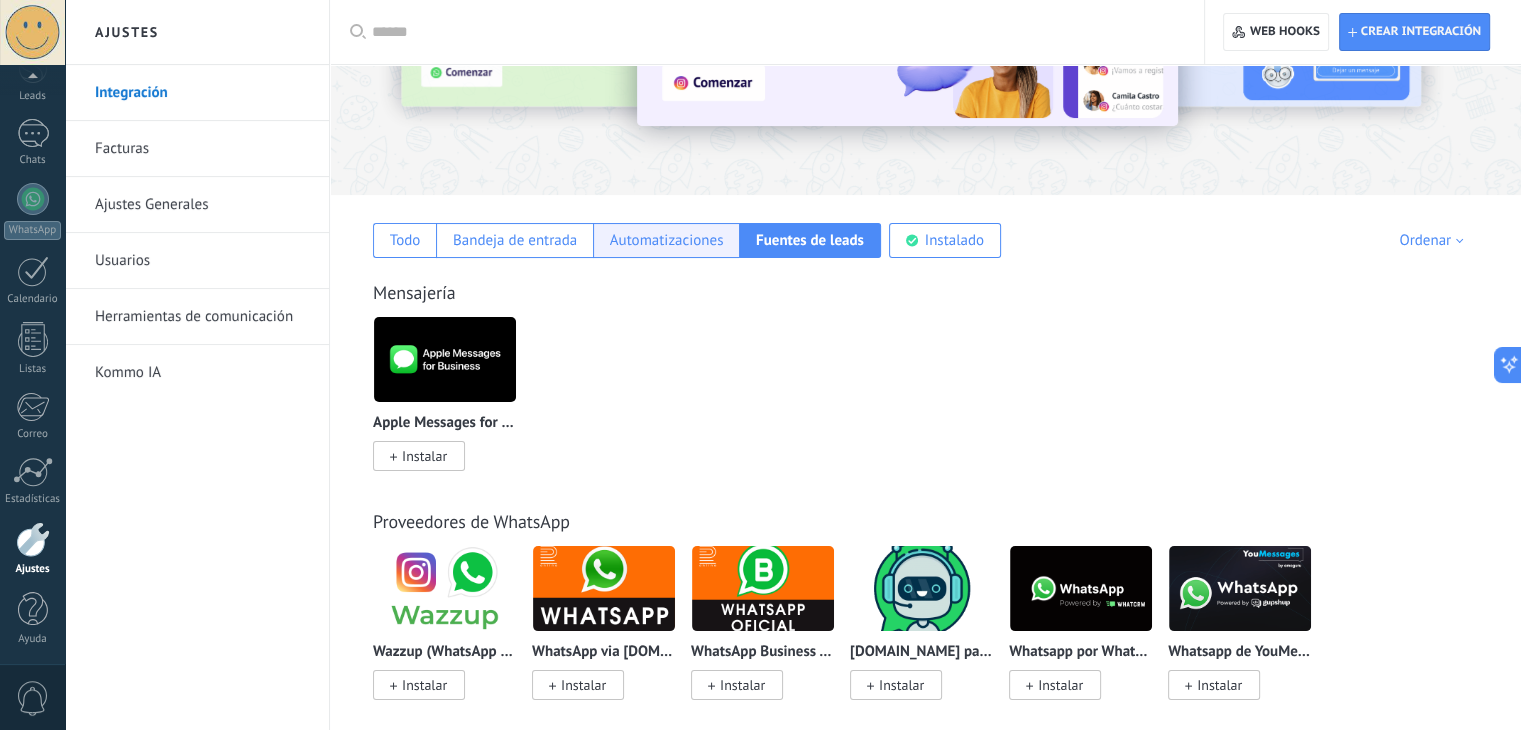 click on "Automatizaciones" at bounding box center [667, 240] 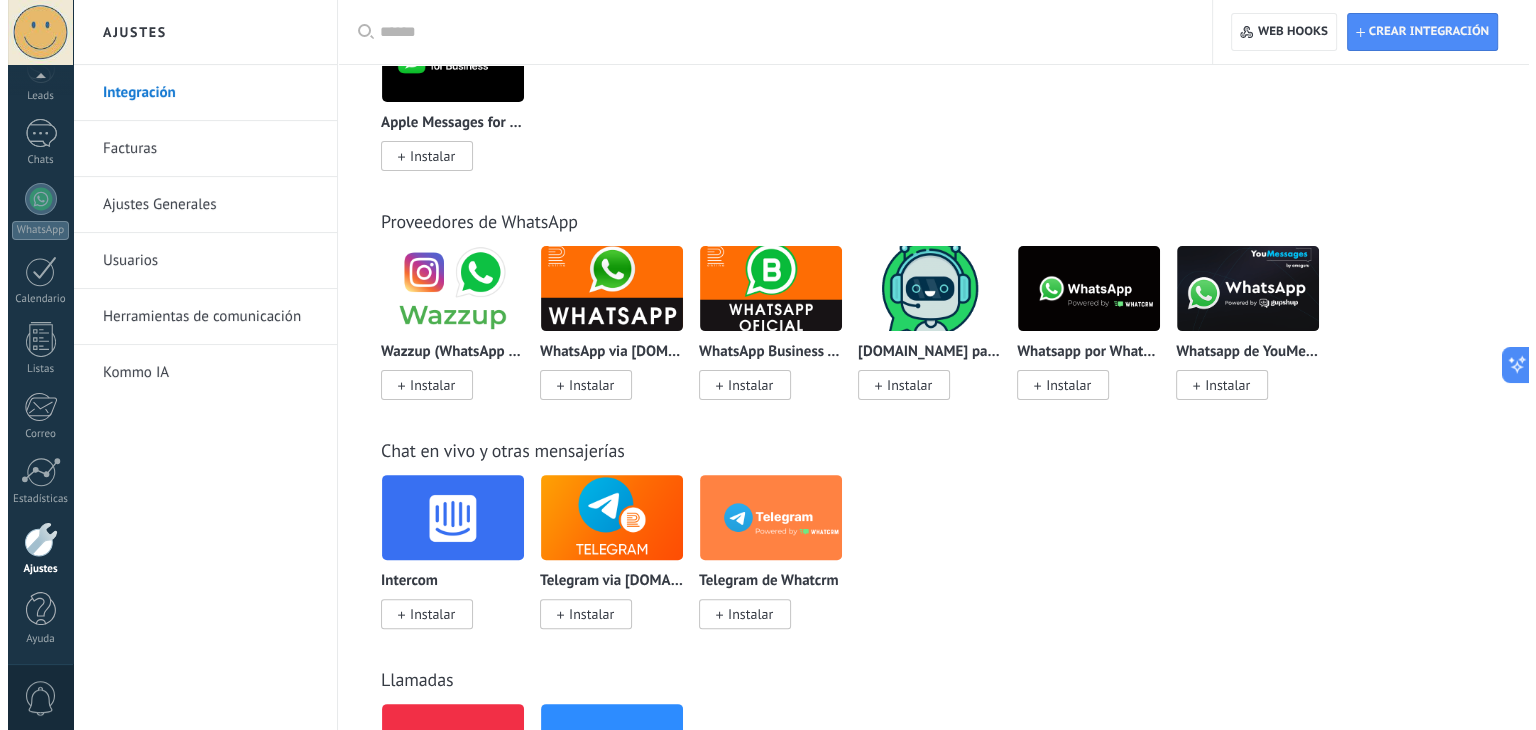 scroll, scrollTop: 96, scrollLeft: 0, axis: vertical 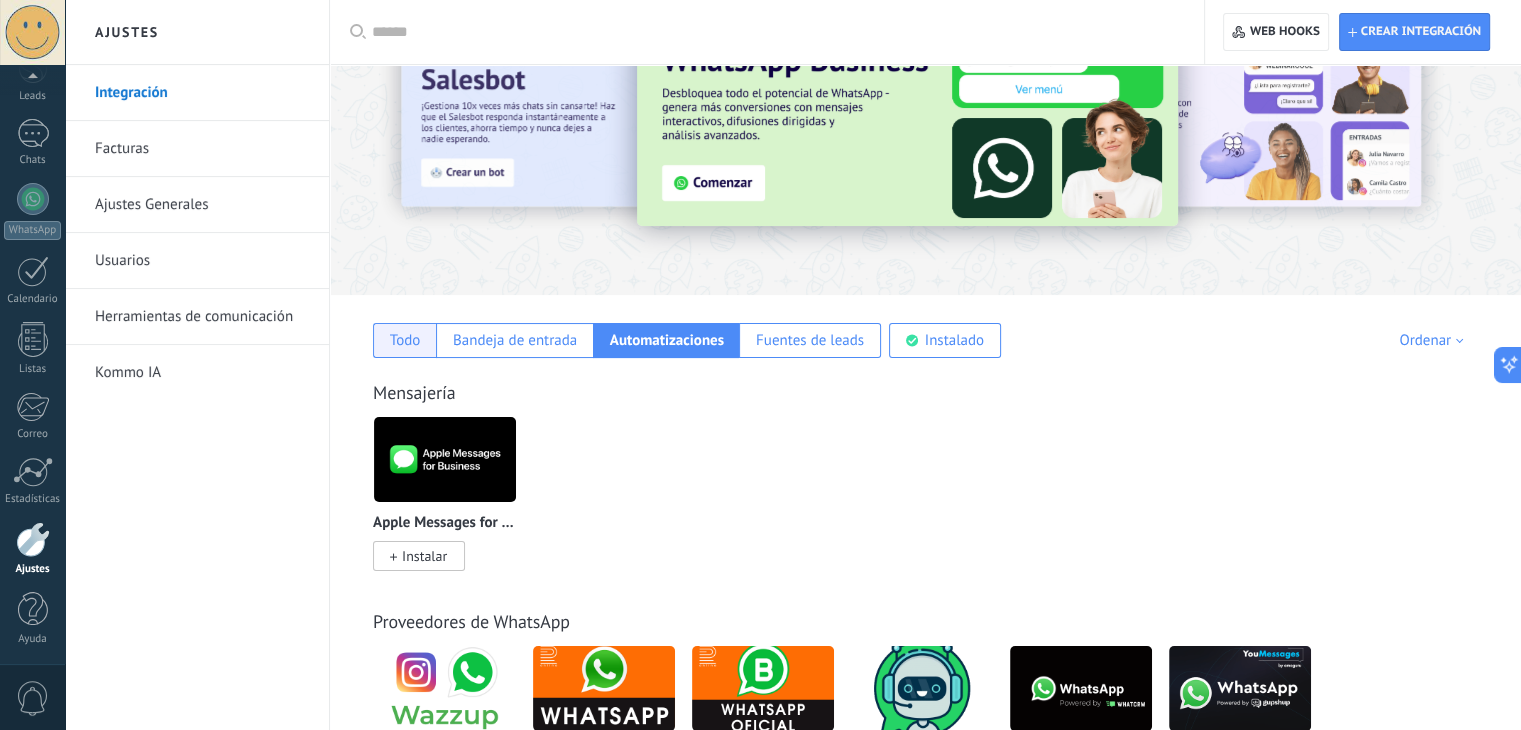 click on "Todo" at bounding box center [404, 340] 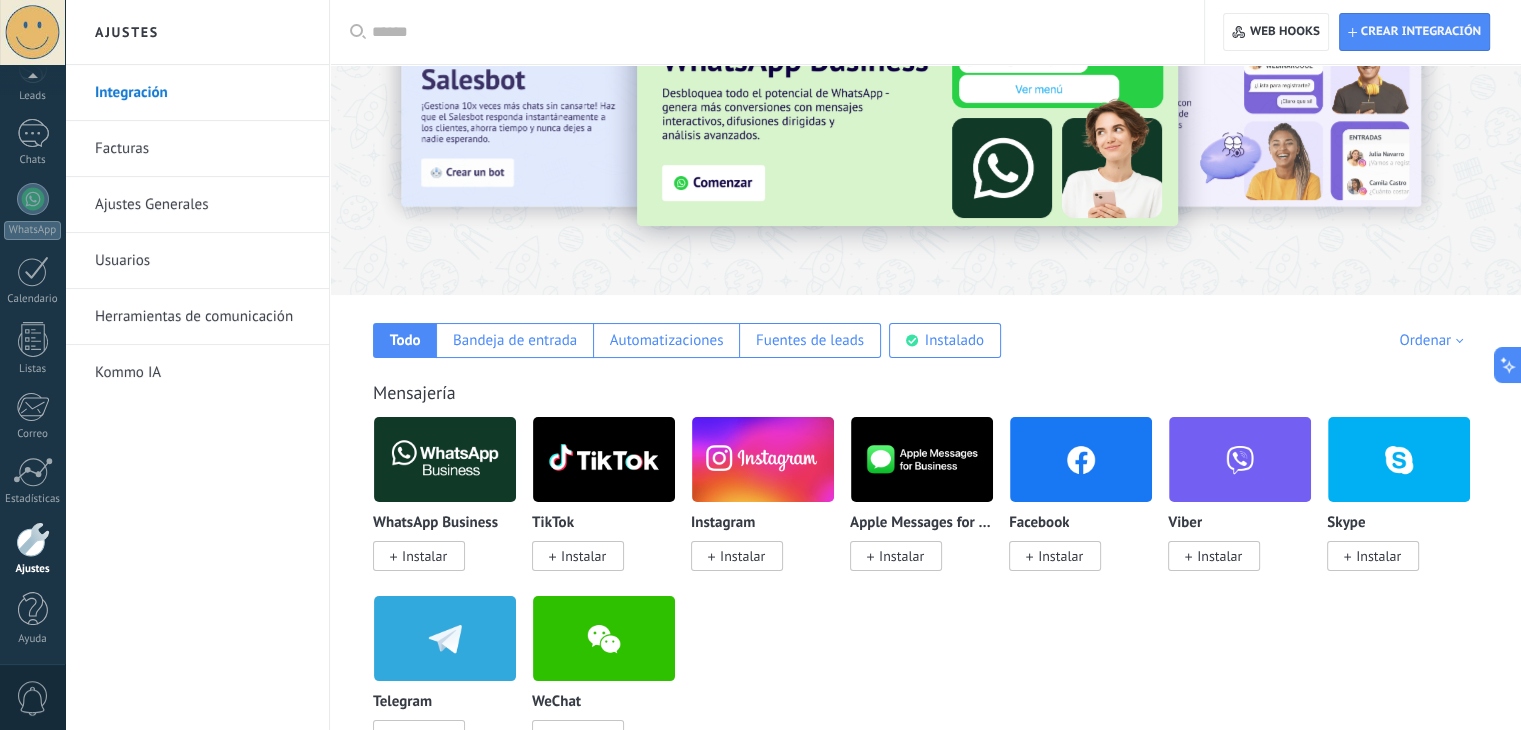 click on "Instalar" at bounding box center (424, 556) 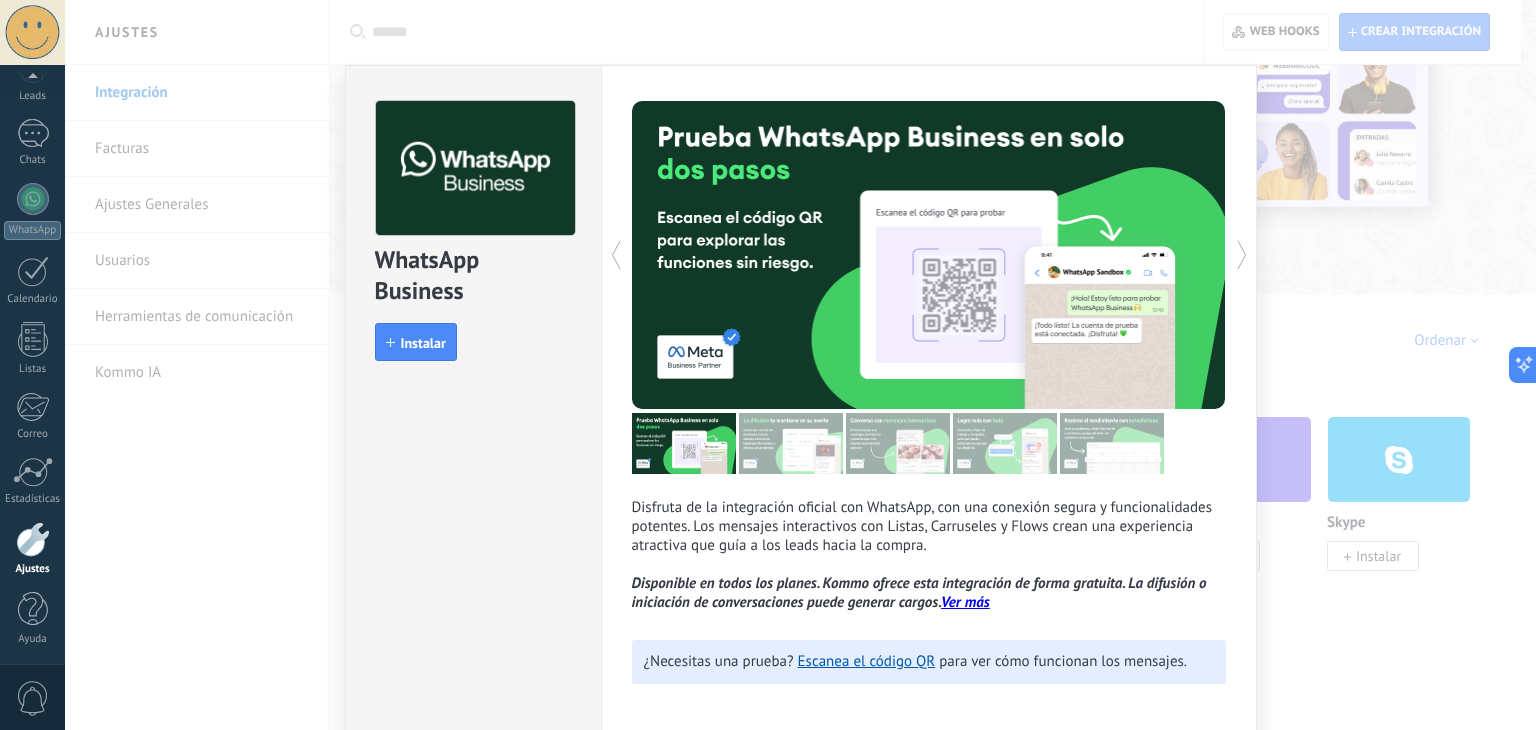 scroll, scrollTop: 88, scrollLeft: 0, axis: vertical 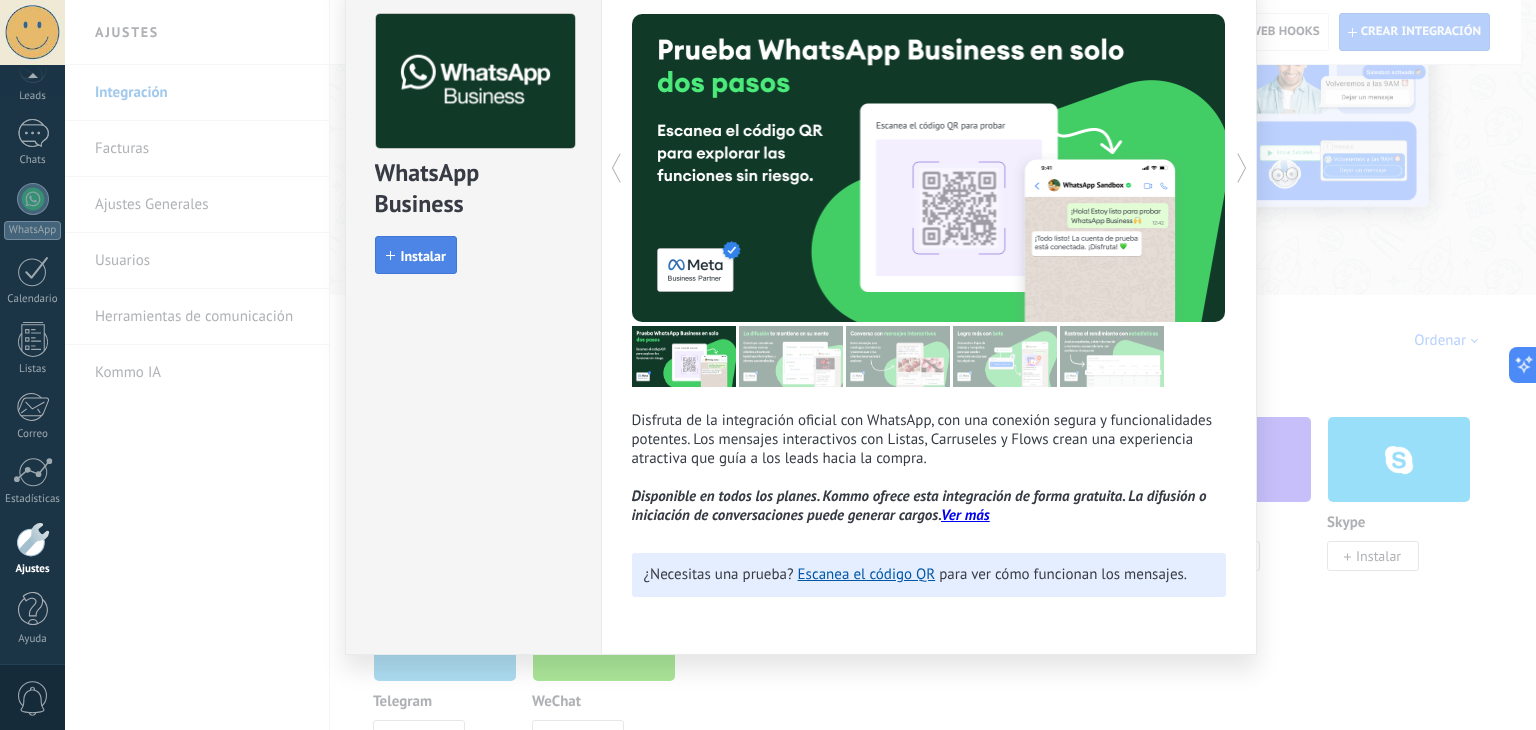 click on "Instalar" at bounding box center [416, 255] 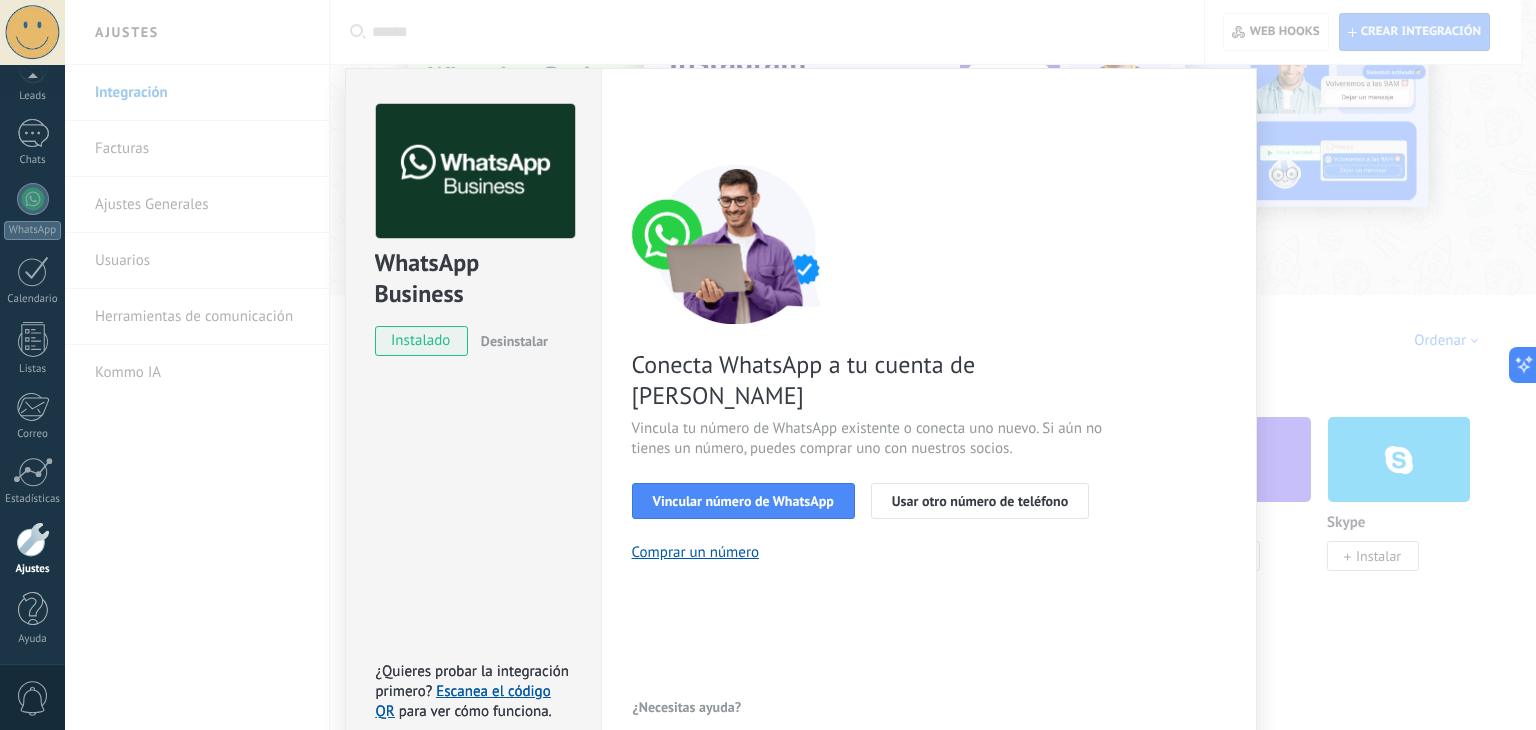 scroll, scrollTop: 28, scrollLeft: 0, axis: vertical 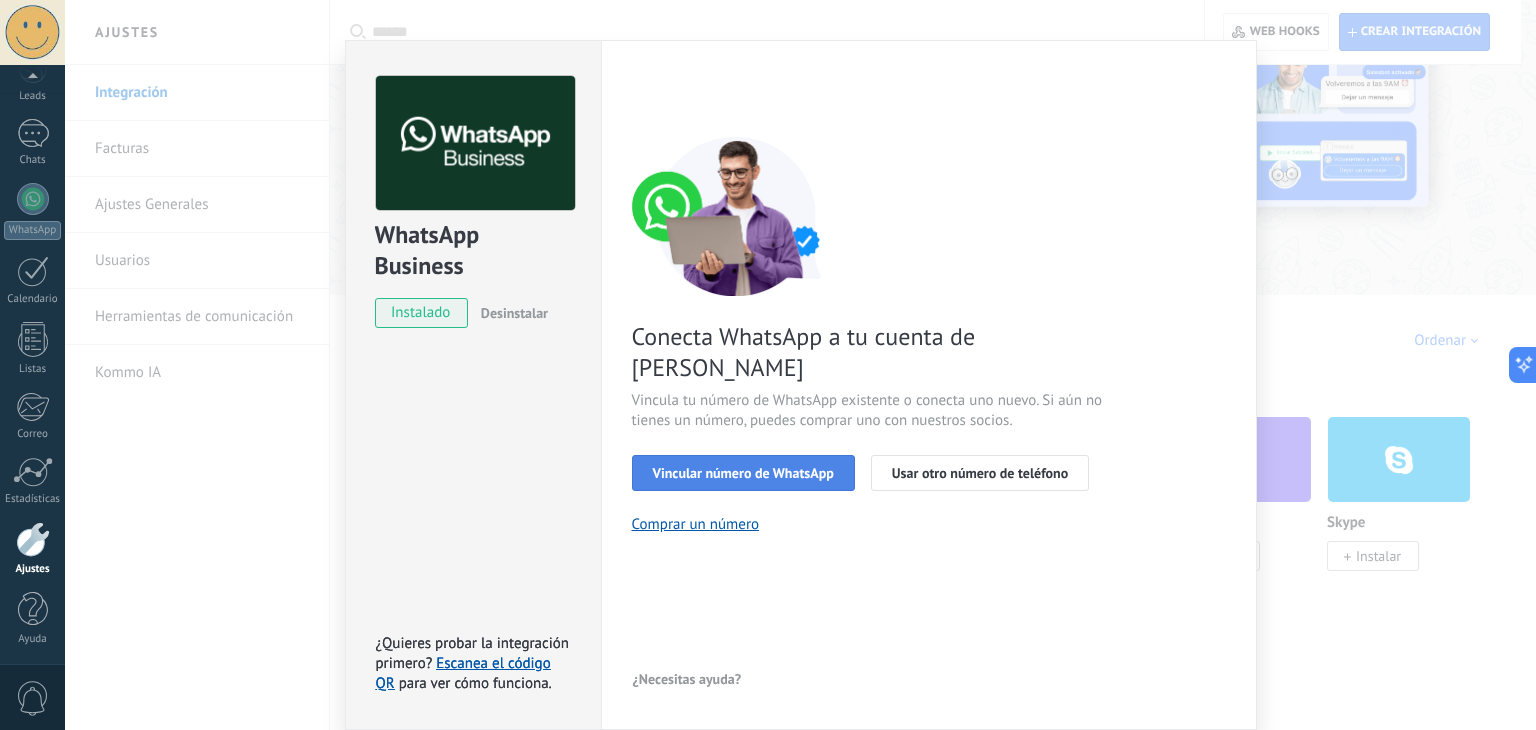 click on "Vincular número de WhatsApp" at bounding box center [743, 473] 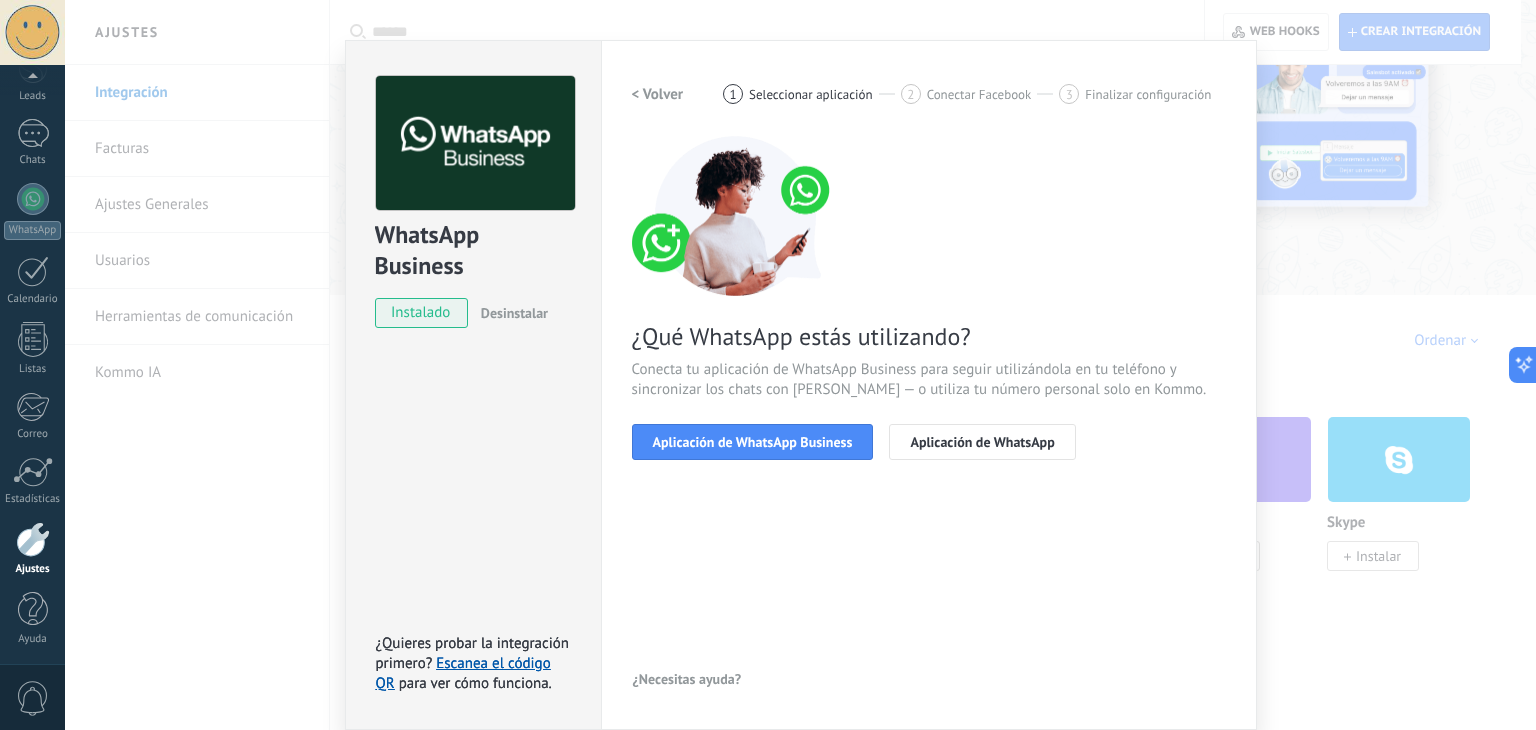 click on "Aplicación de WhatsApp Business" at bounding box center (753, 442) 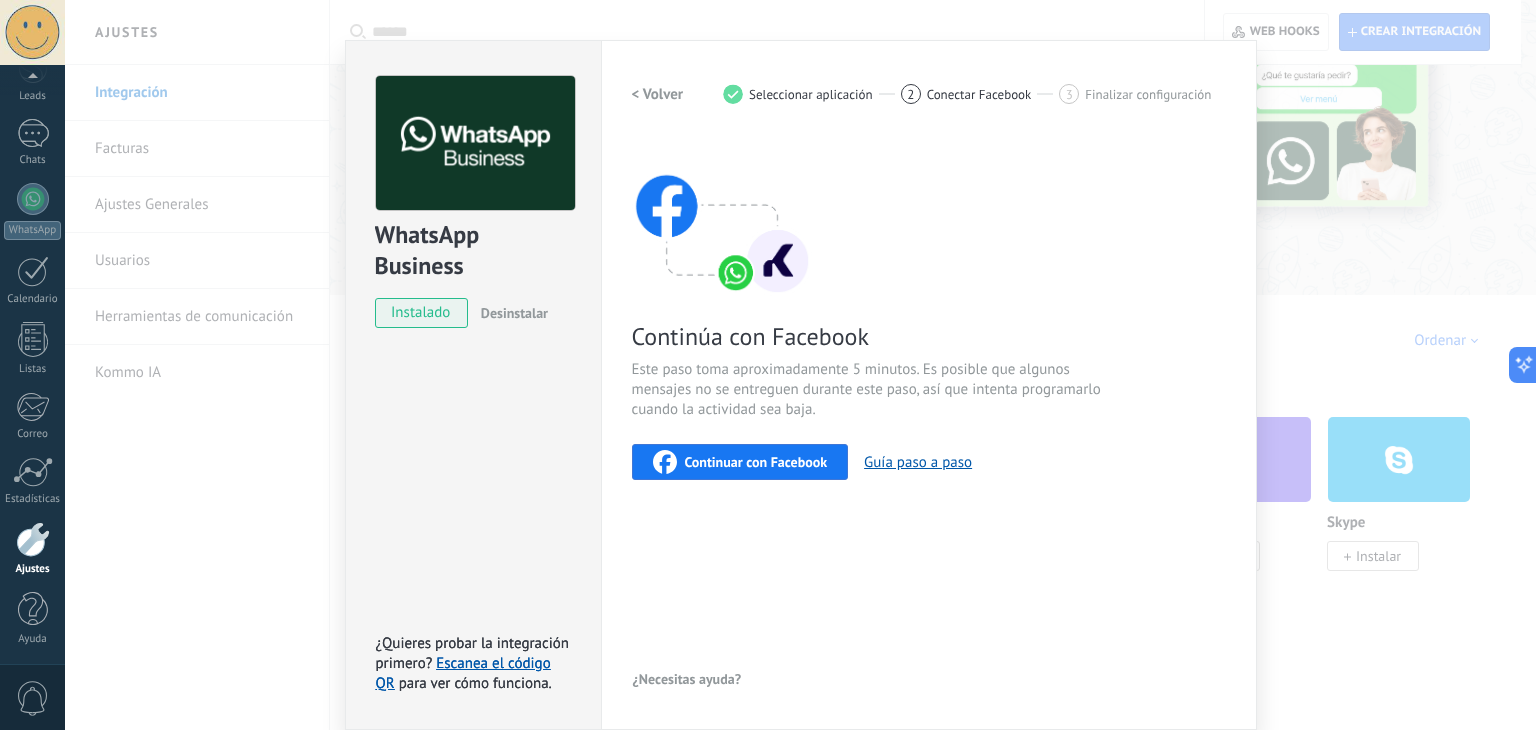 click on "Continuar con Facebook" at bounding box center [756, 462] 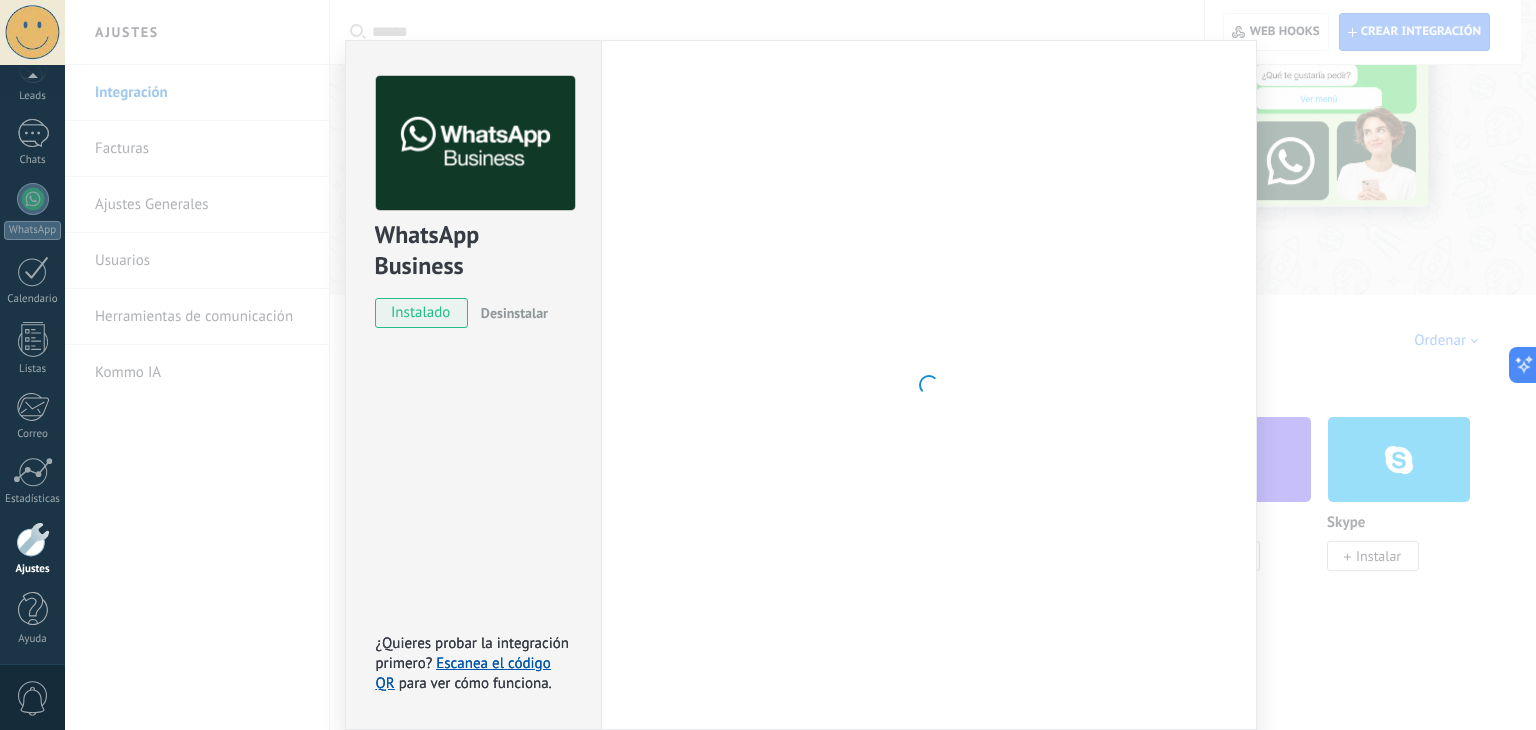 click on "WhatsApp Business instalado Desinstalar ¿Quieres probar la integración primero?   Escanea el código QR   para ver cómo funciona. ¿Quieres probar la integración primero?   Escanea el código QR   para ver cómo funciona. Configuraciones Autorizaciones Esta pestaña registra a los usuarios que han concedido acceso a las integración a esta cuenta. Si deseas remover la posibilidad que un usuario pueda enviar solicitudes a la cuenta en nombre de esta integración, puedes revocar el acceso. Si el acceso a todos los usuarios es revocado, la integración dejará de funcionar. Esta aplicacion está instalada, pero nadie le ha dado acceso aun. WhatsApp Cloud API más _:  Guardar < Volver 1 Seleccionar aplicación 2 Conectar Facebook  3 Finalizar configuración Continúa con Facebook Este paso toma aproximadamente 5 minutos. Es posible que algunos mensajes no se entreguen durante este paso, así que intenta programarlo cuando la actividad sea baja. Continuar con Facebook Guía paso a paso ¿Necesitas ayuda?" at bounding box center (800, 365) 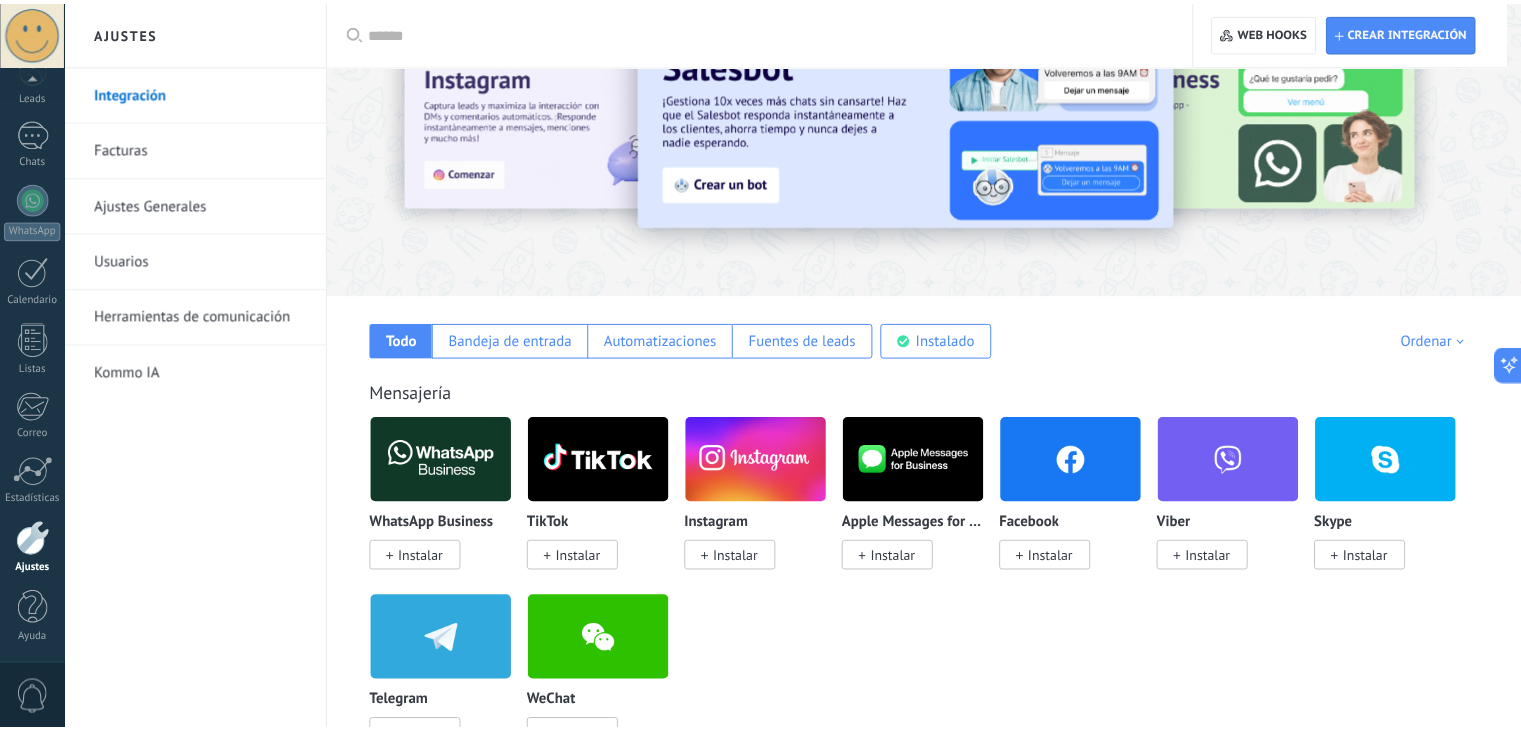 scroll, scrollTop: 0, scrollLeft: 0, axis: both 